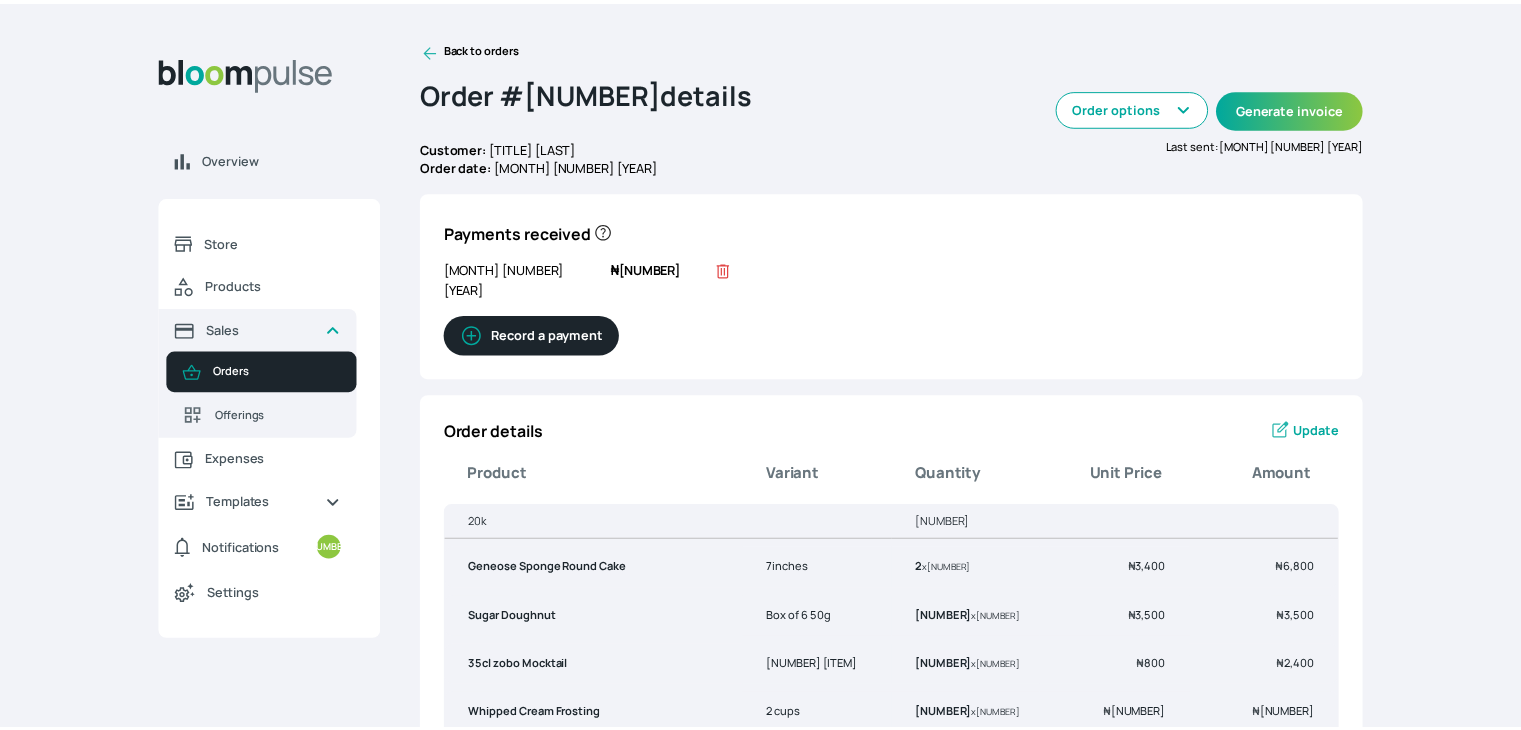 scroll, scrollTop: 0, scrollLeft: 0, axis: both 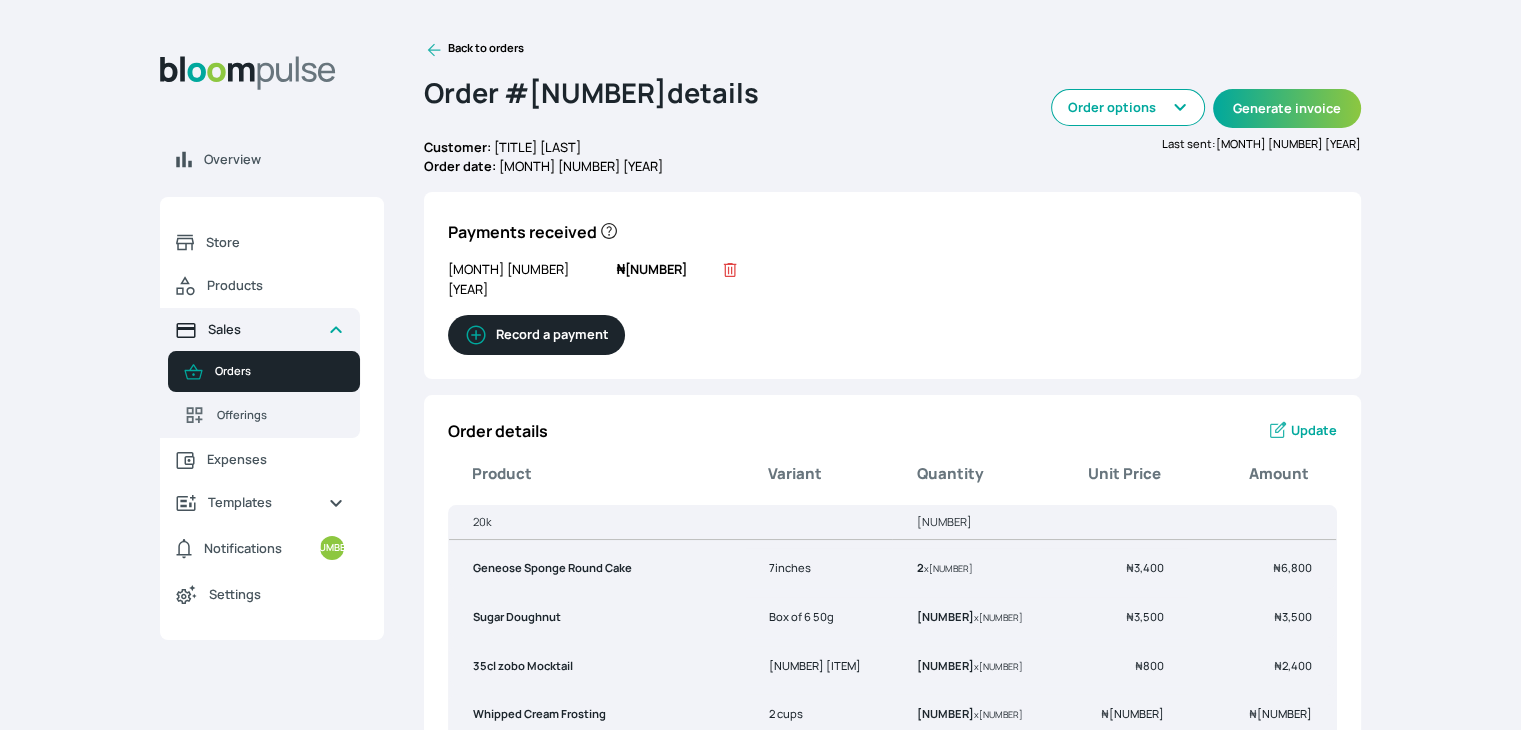 click on "Sales" at bounding box center (260, 329) 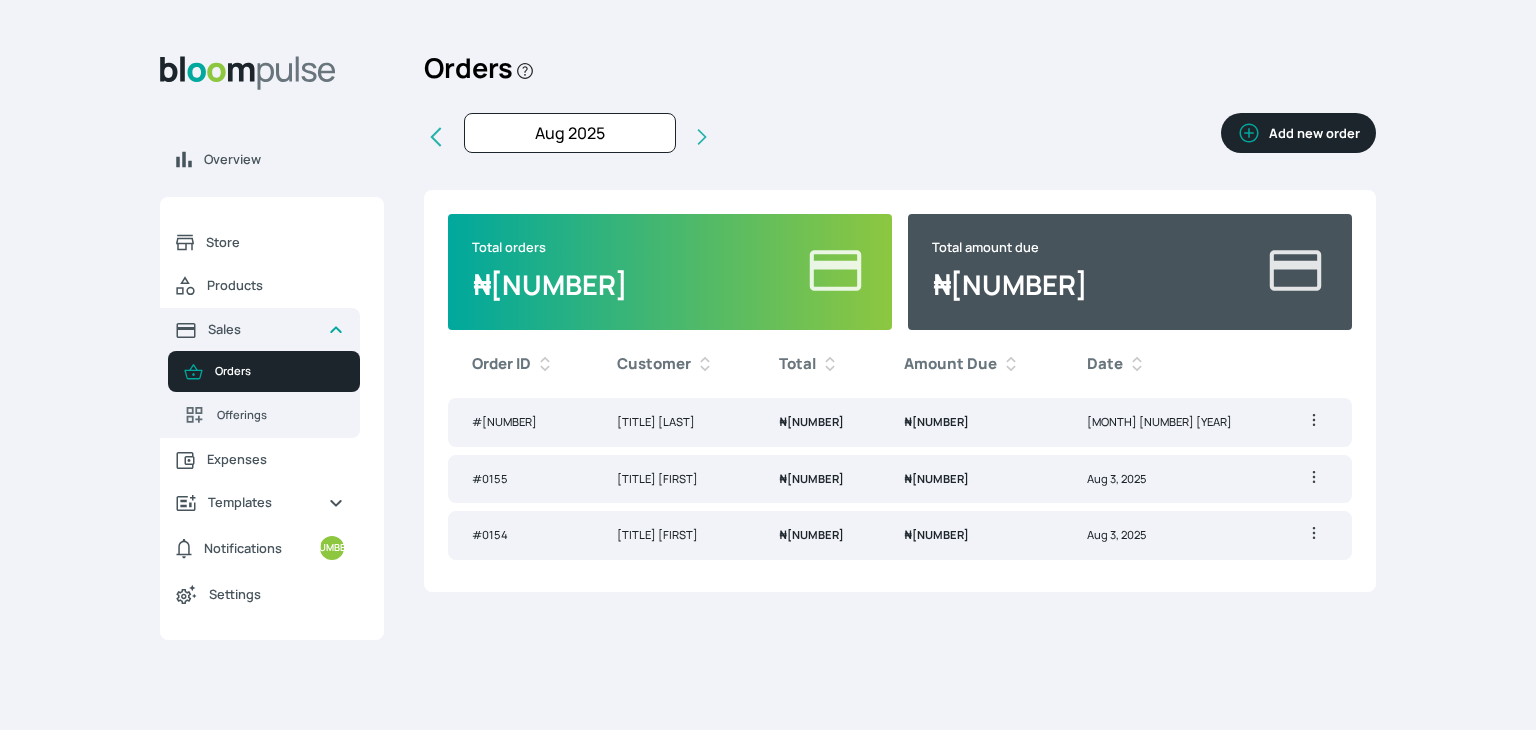click on "Add new order" at bounding box center [1298, 133] 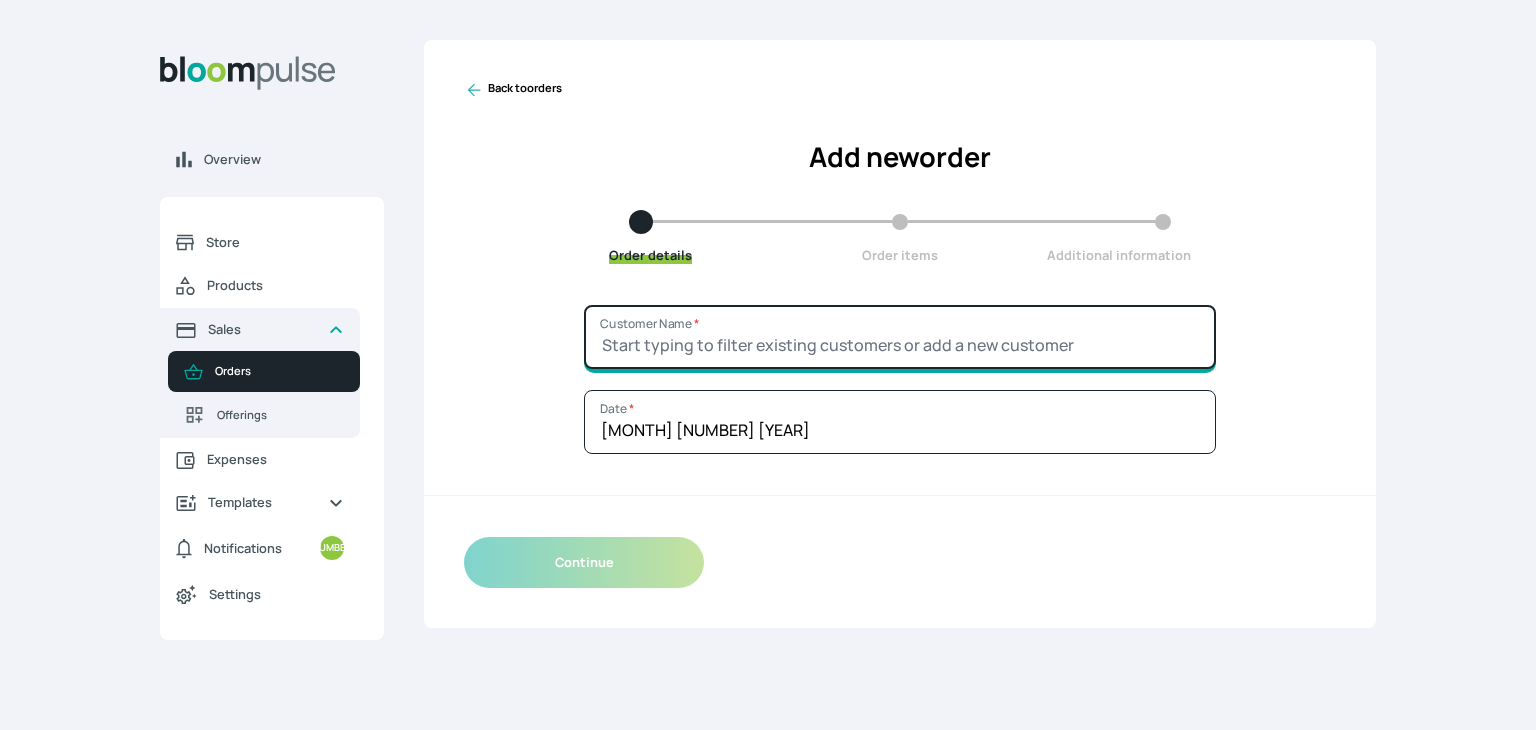 click on "Customer Name    *" at bounding box center (900, 337) 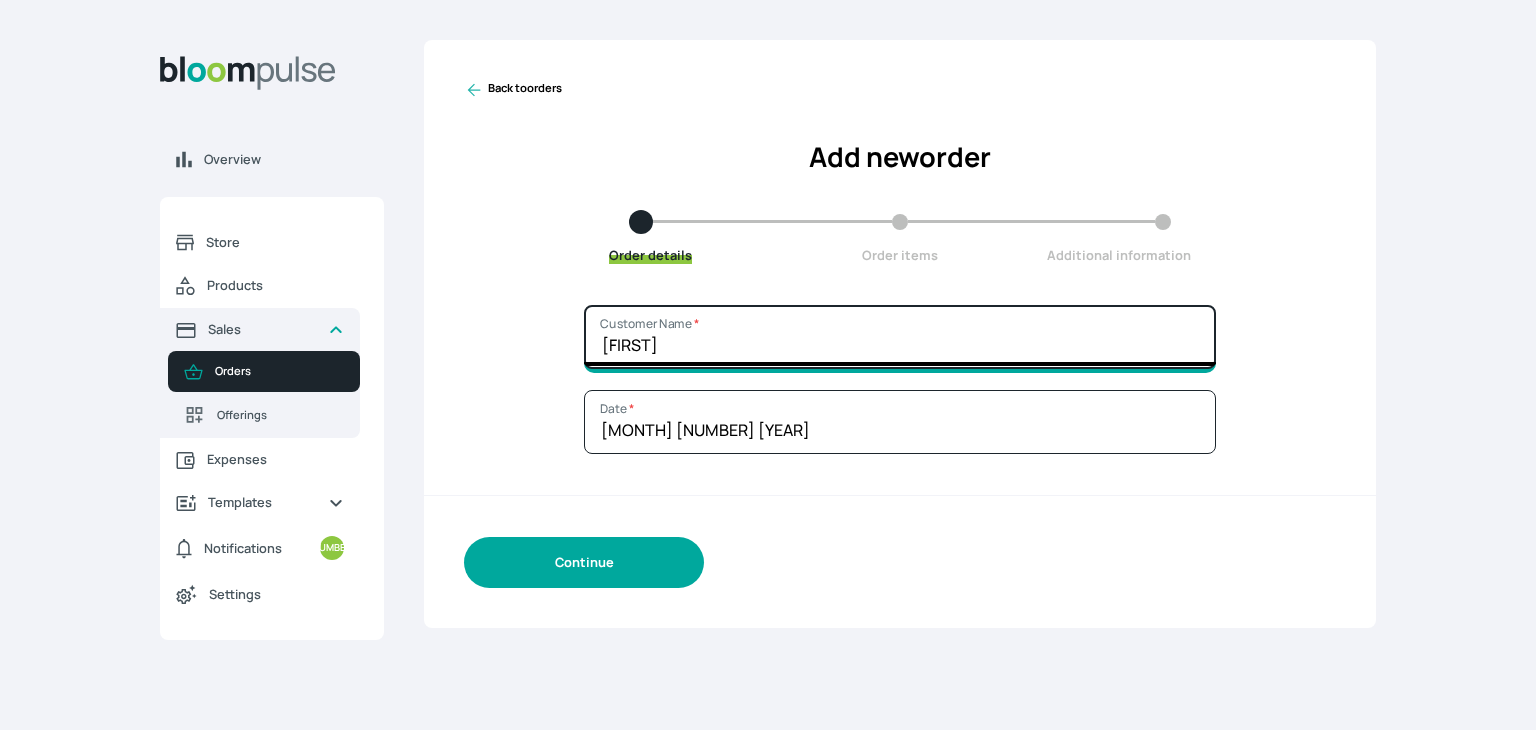 type on "[FIRST]" 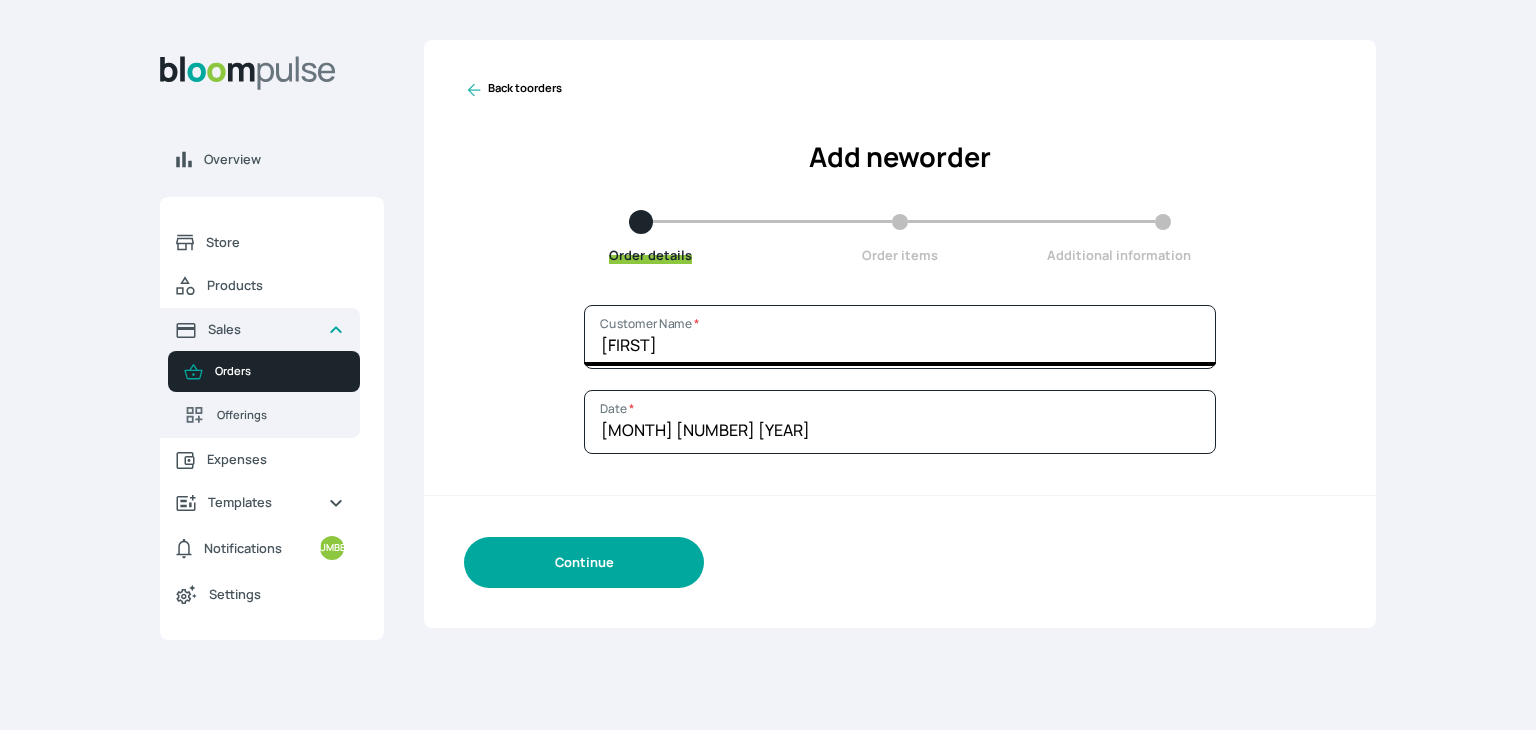 click on "Continue" at bounding box center [584, 562] 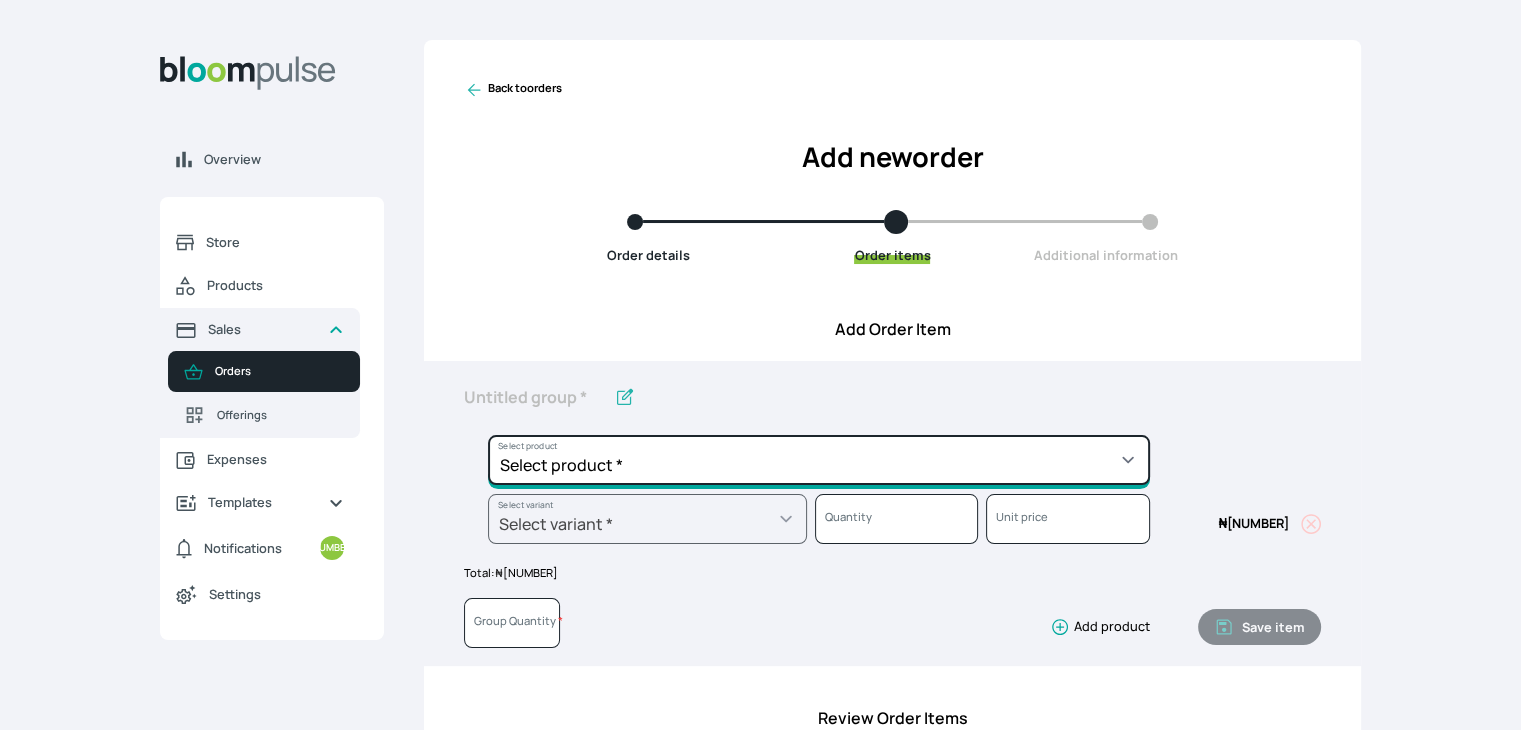 click on "Select product *  Cake Decoration for 8inches High  Chocolate oil based Round Cake  Geneose Sponge square Cake  Pound Square Cake  35cl zobo Mocktail  Banana Bread Batter BBQ Chicken  Bento Cake Budget Friendly Whippedcream Decoration Cake Decoration for 6inches High Cake Decoration for 6inches Low Cake loaf Chocolate Cake Batter Chocolate Ganache Chocolate oil based Batter Chocolate oil based square Cake Chocolate Round Cake Chop Life Package 2 Classic Banana Bread Loaf Coconut Banana Bread Loaf Cookies and Cream oil based Batter Cookies and cream oil based Round Cake Cupcakes Custom Made Whippedcream Decoration Doughnut Batter Fondant 1 Recipe  Fruit Cake Fruit Cake Batter Geneose Sponge Cake Batter Geneose Sponge Round Cake Meat Pie Meat Pie per 1 Mini puff Pound Cake Batter Pound Round Cake  Puff puff Redvelvet Cake Batter Redvelvet oil based Batter Redvelvet oil based Round Cake Redvelvet Round Cake Royal Buttercream  Small chops Stick Meat Sugar Doughnut  Swiss Meringue Buttercream  Valentine Love Box" at bounding box center (819, 460) 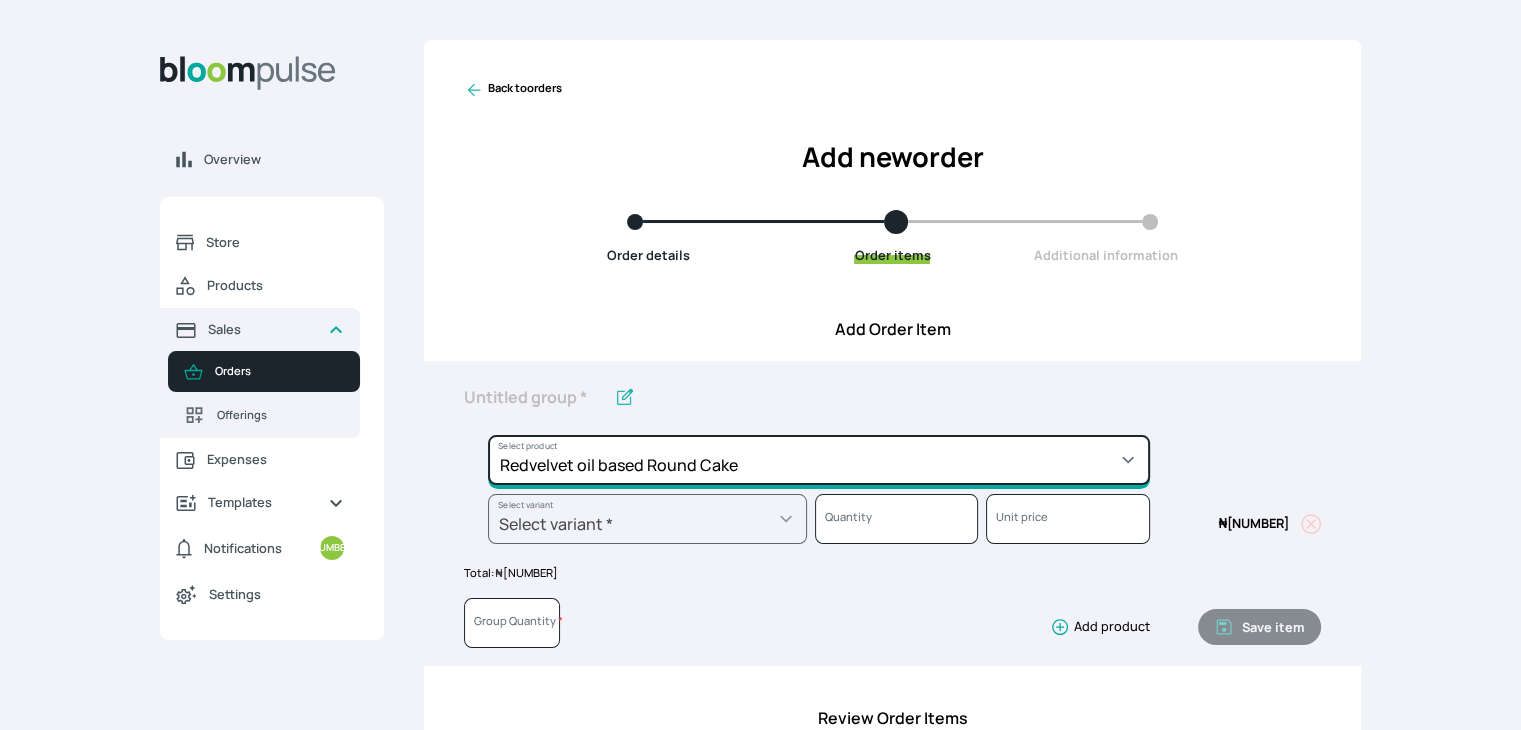 click on "Select product *  Cake Decoration for 8inches High  Chocolate oil based Round Cake  Geneose Sponge square Cake  Pound Square Cake  35cl zobo Mocktail  Banana Bread Batter BBQ Chicken  Bento Cake Budget Friendly Whippedcream Decoration Cake Decoration for 6inches High Cake Decoration for 6inches Low Cake loaf Chocolate Cake Batter Chocolate Ganache Chocolate oil based Batter Chocolate oil based square Cake Chocolate Round Cake Chop Life Package 2 Classic Banana Bread Loaf Coconut Banana Bread Loaf Cookies and Cream oil based Batter Cookies and cream oil based Round Cake Cupcakes Custom Made Whippedcream Decoration Doughnut Batter Fondant 1 Recipe  Fruit Cake Fruit Cake Batter Geneose Sponge Cake Batter Geneose Sponge Round Cake Meat Pie Meat Pie per 1 Mini puff Pound Cake Batter Pound Round Cake  Puff puff Redvelvet Cake Batter Redvelvet oil based Batter Redvelvet oil based Round Cake Redvelvet Round Cake Royal Buttercream  Small chops Stick Meat Sugar Doughnut  Swiss Meringue Buttercream  Valentine Love Box" at bounding box center (819, 460) 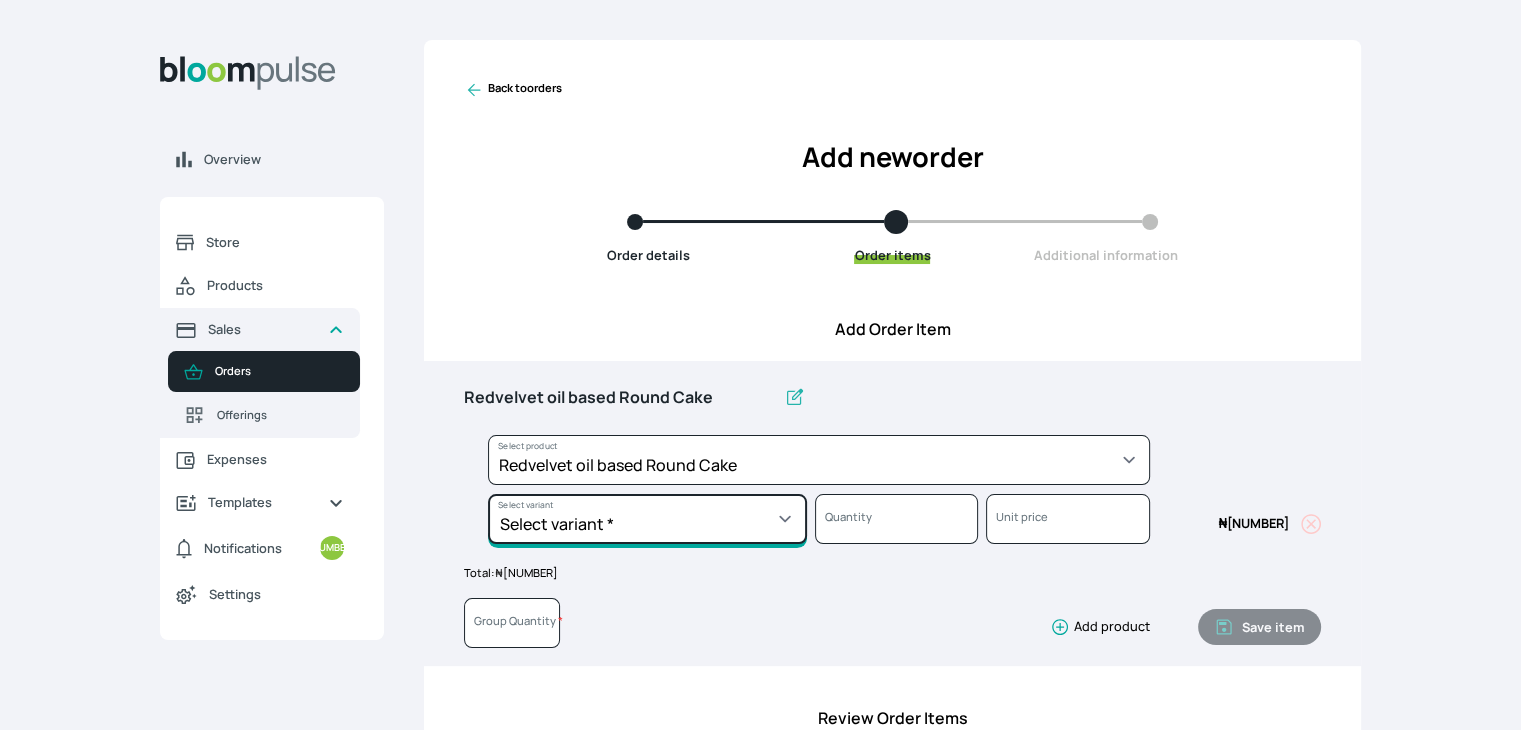 click on "Select variant * 10inches 11inches  12inches 6inches 7inches 8inches  9inches" at bounding box center [647, 519] 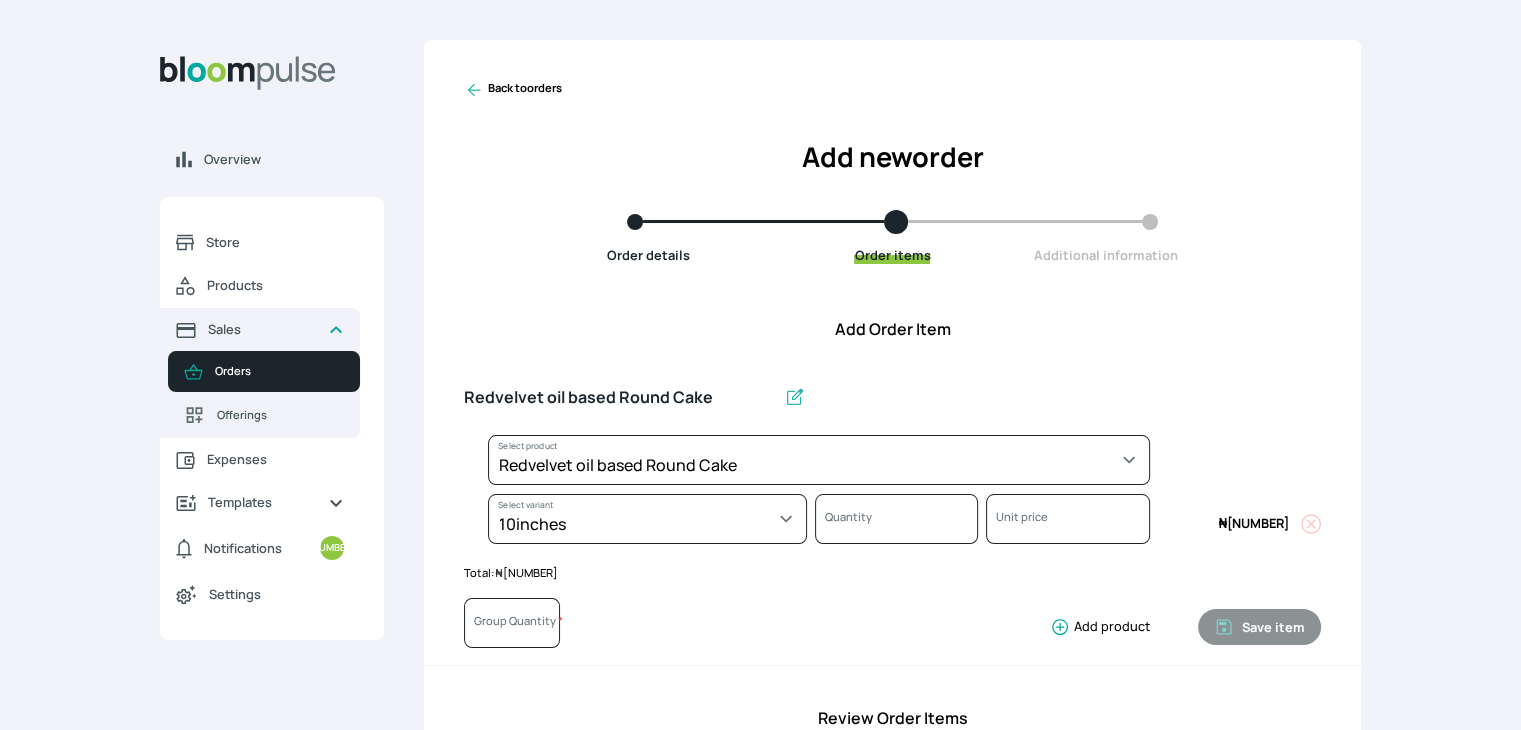 select on "308ec9aa-9c9b-4c8b-9137-5de2303ab237" 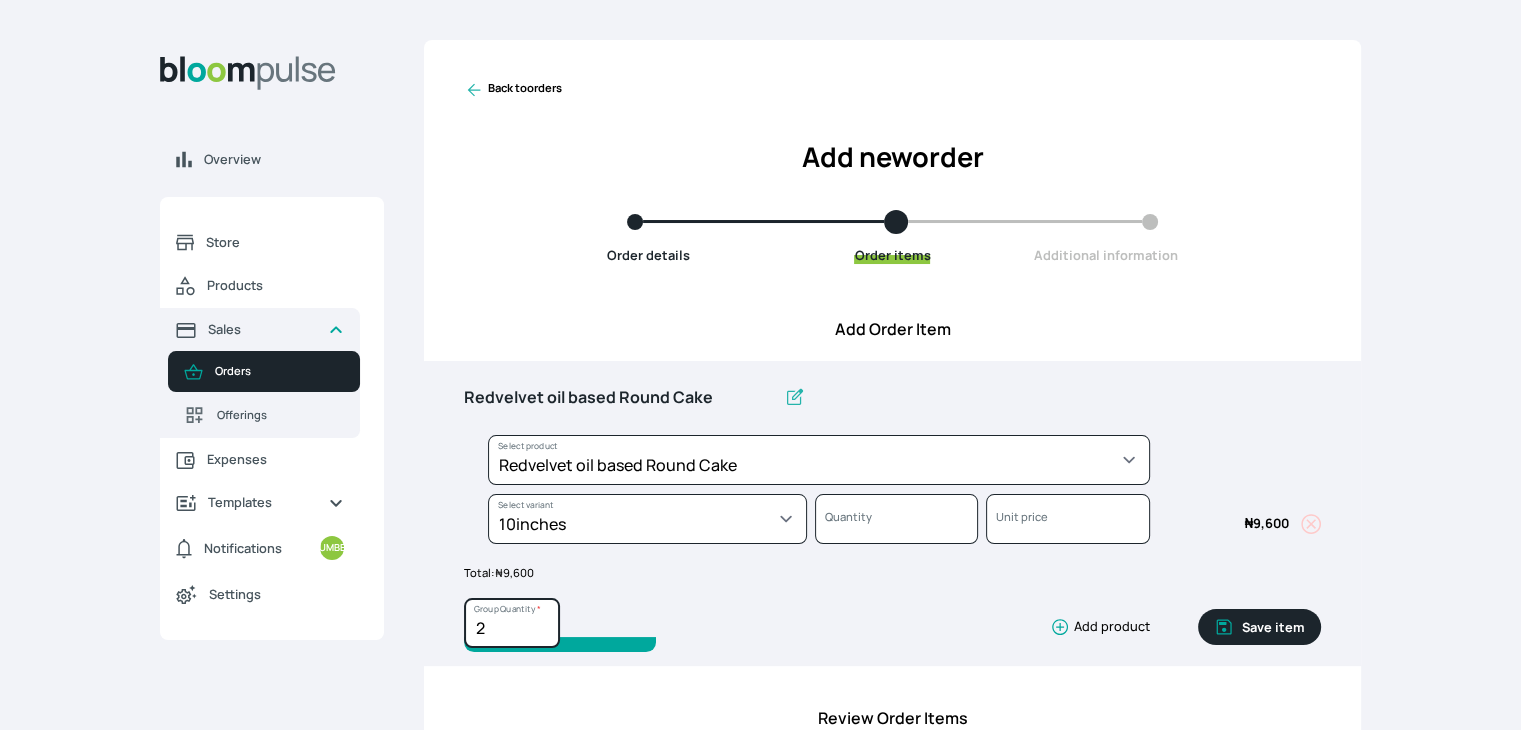 click on "2" at bounding box center (512, 623) 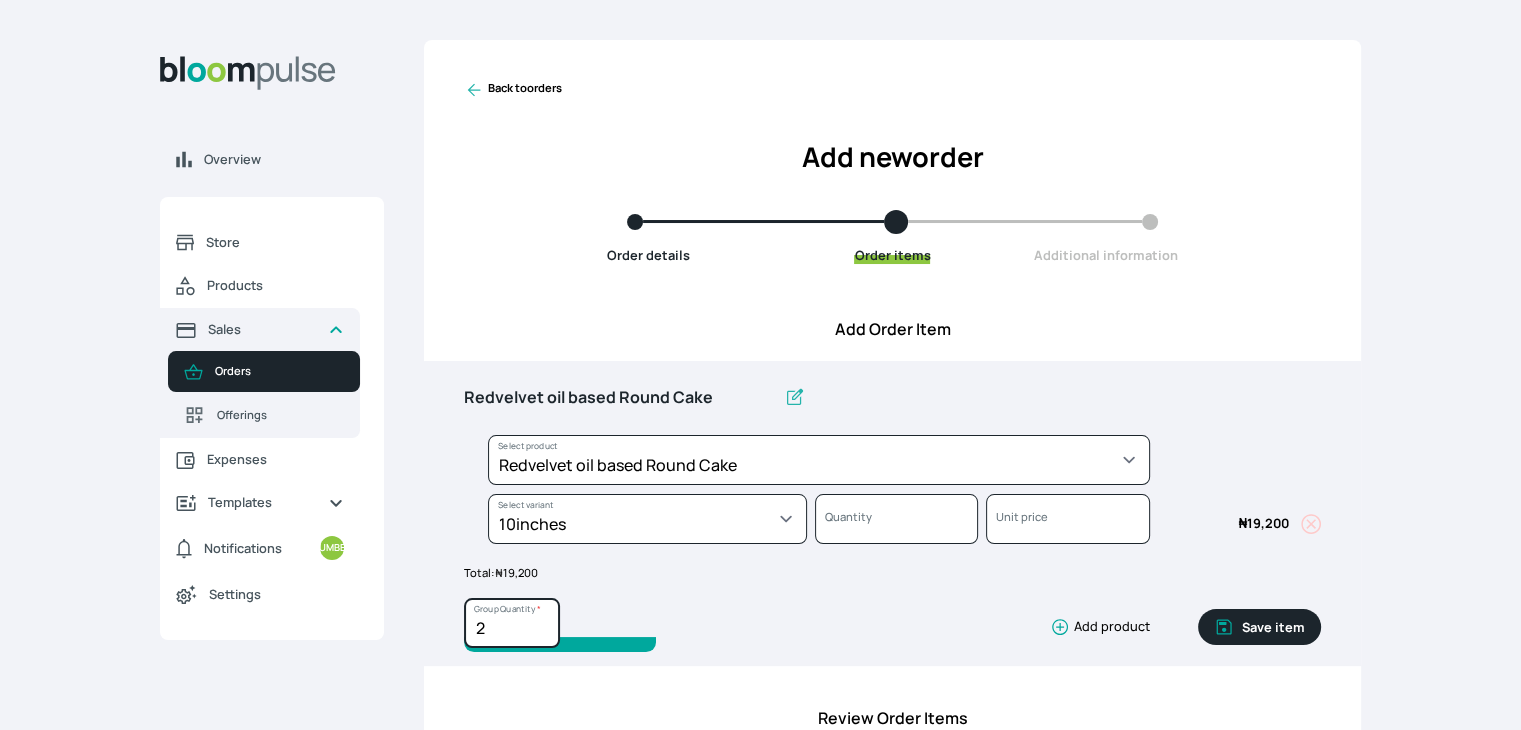 click on "[NUMBER]" at bounding box center [512, 623] 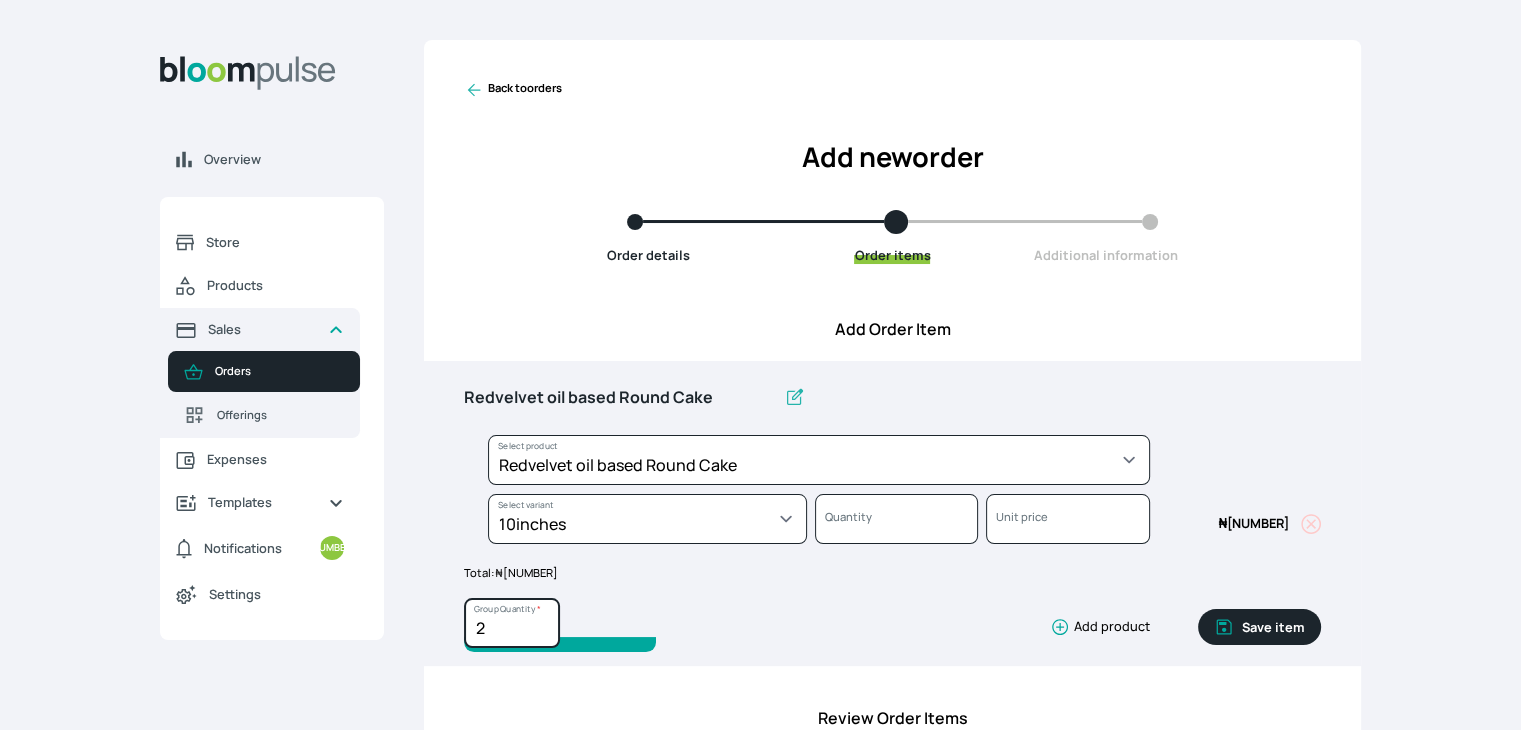 click on "[NUMBER]" at bounding box center [512, 623] 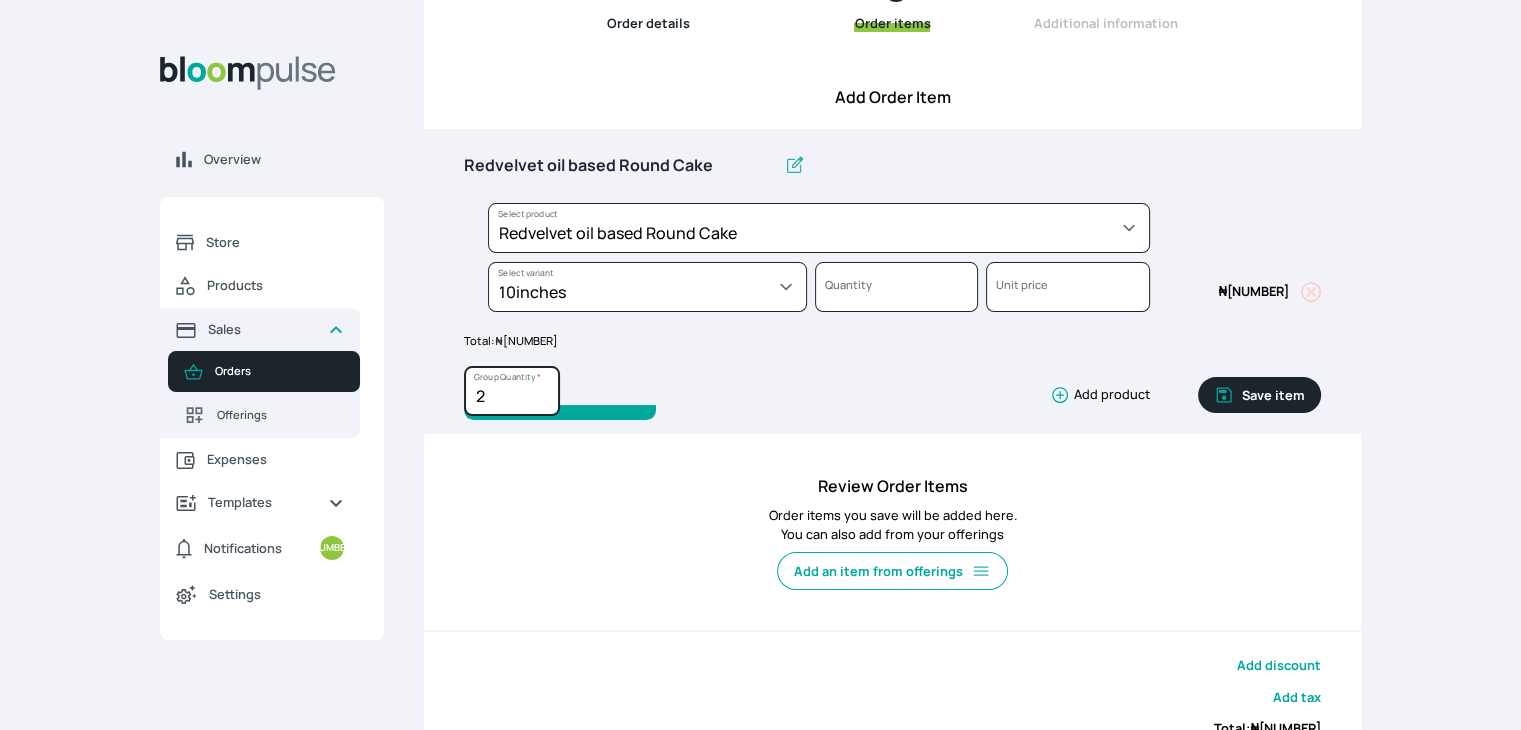 scroll, scrollTop: 244, scrollLeft: 0, axis: vertical 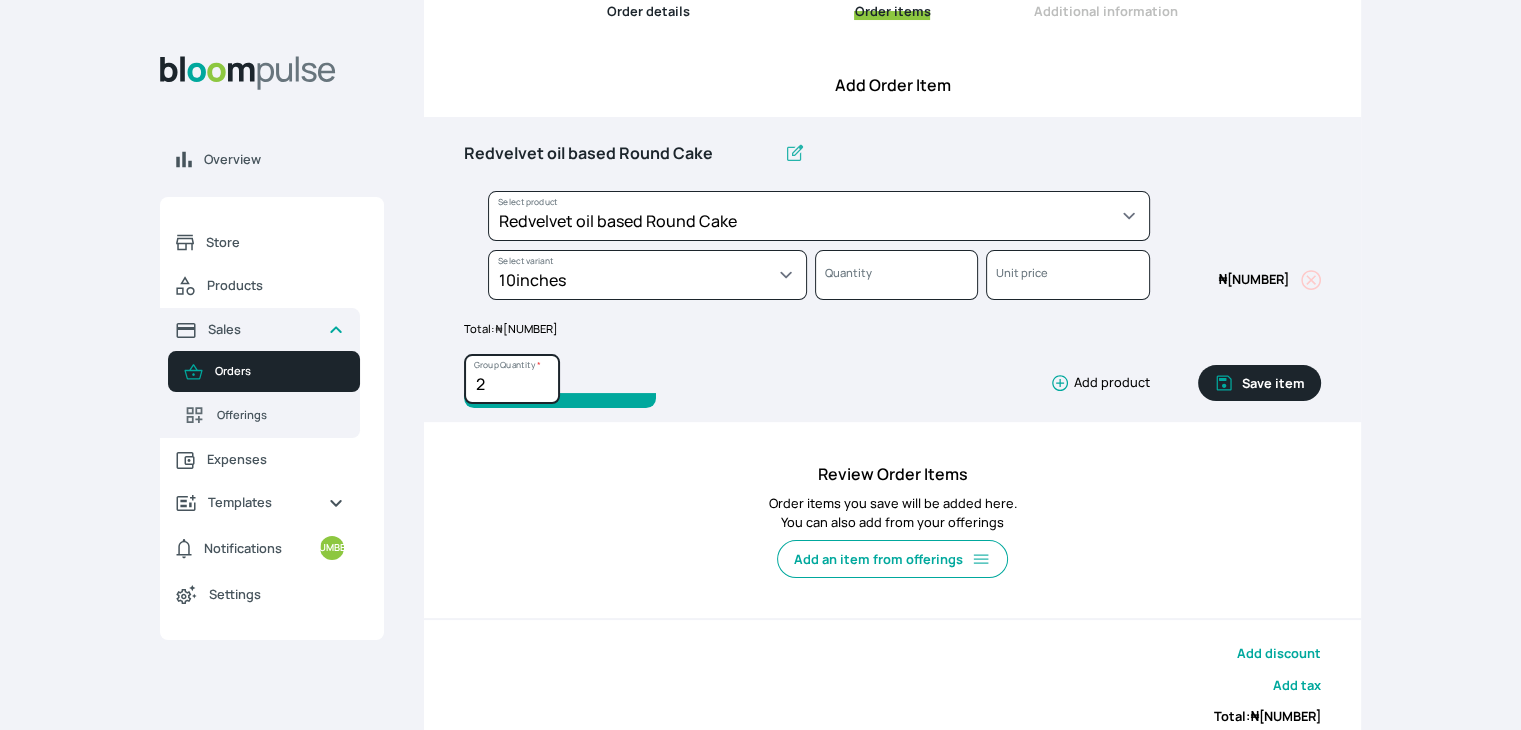 type on "[NUMBER]" 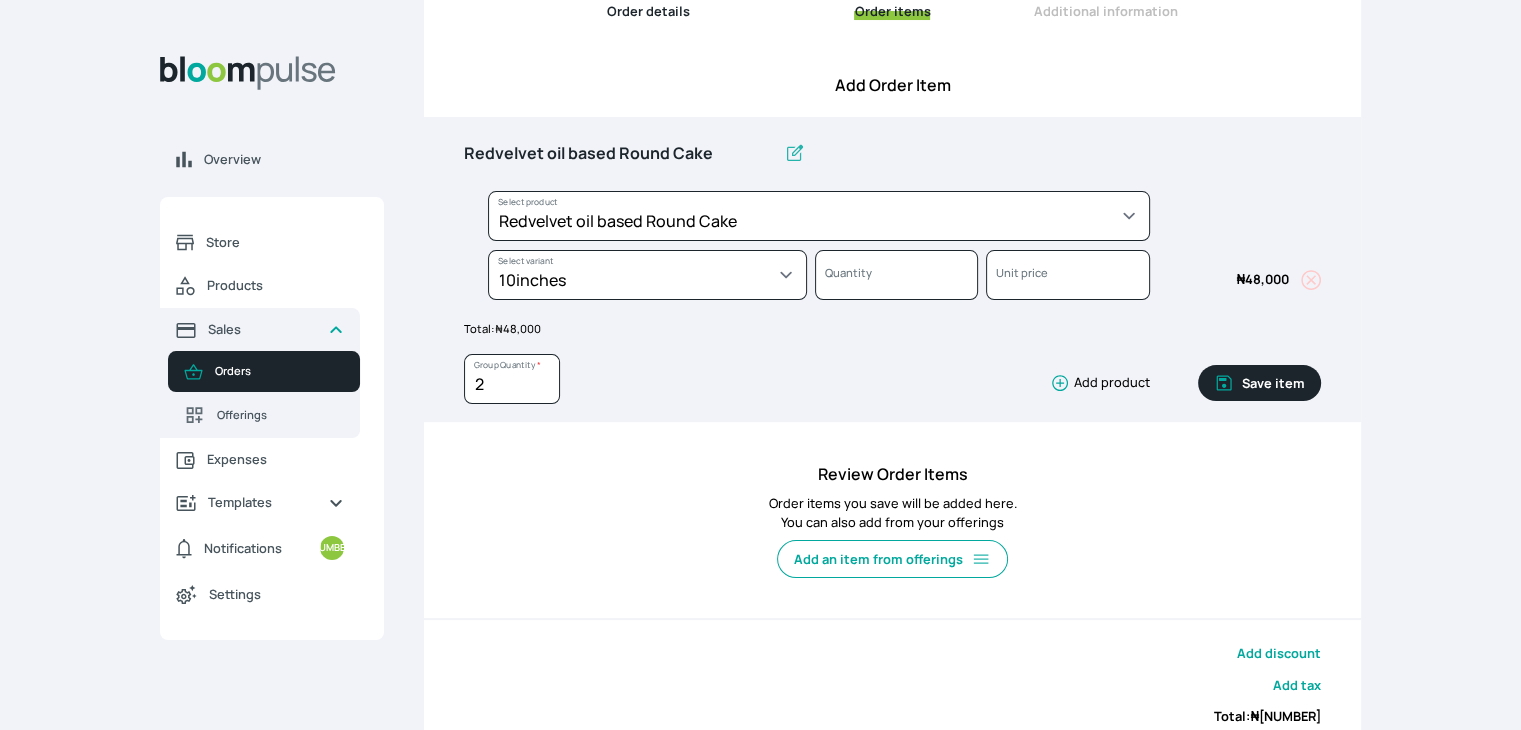 click on "Save item" at bounding box center [1259, 383] 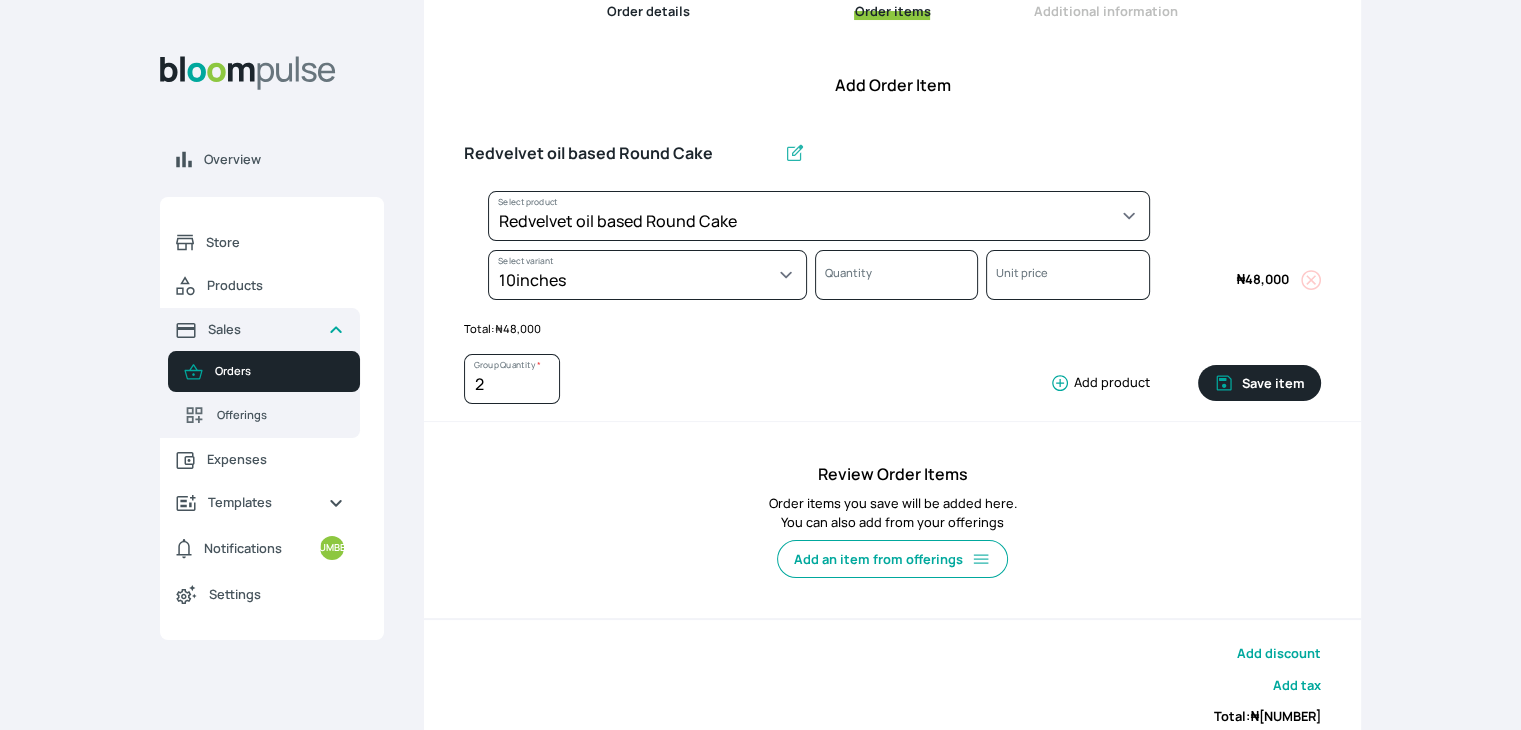 type 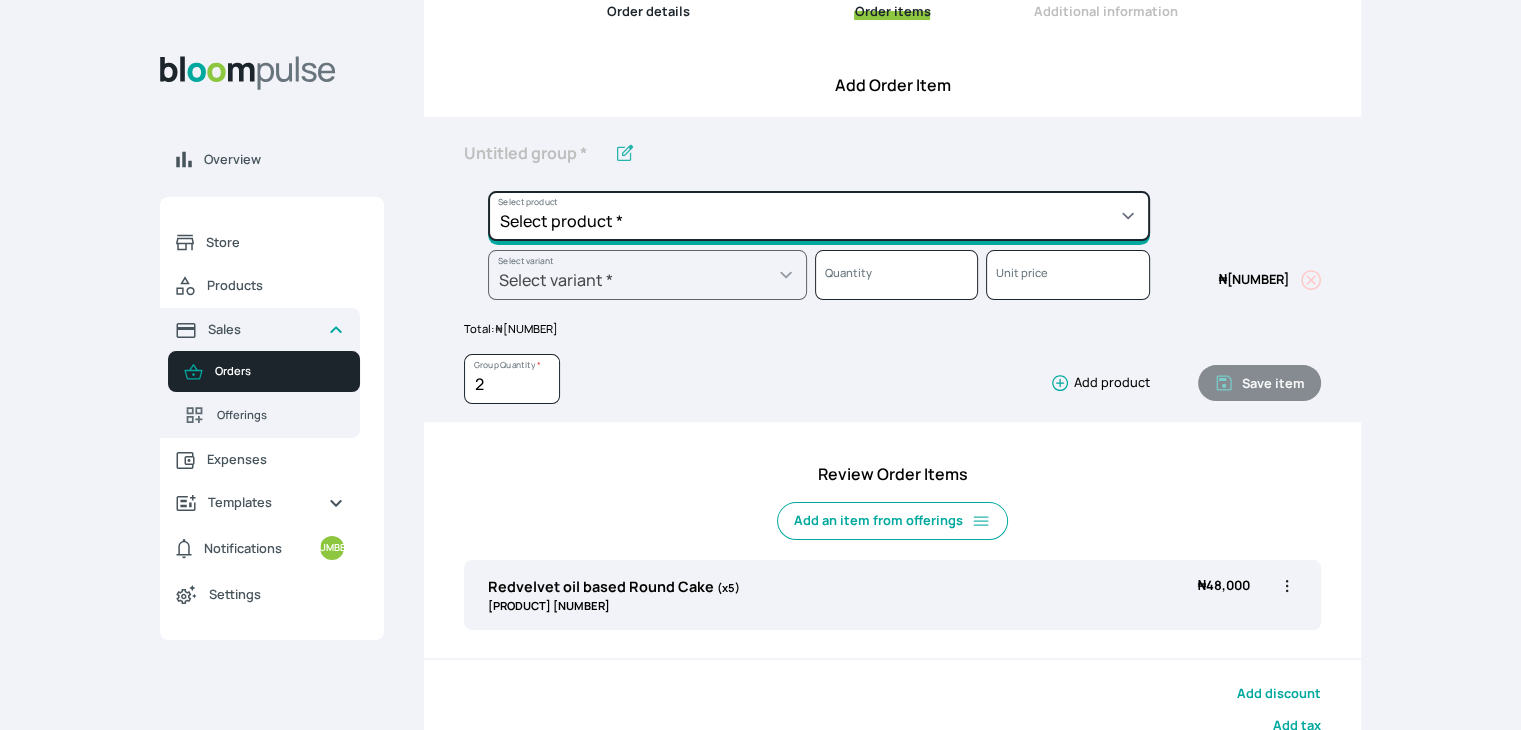 click on "Select product *  Cake Decoration for 8inches High  Chocolate oil based Round Cake  Geneose Sponge square Cake  Pound Square Cake  35cl zobo Mocktail  Banana Bread Batter BBQ Chicken  Bento Cake Budget Friendly Whippedcream Decoration Cake Decoration for 6inches High Cake Decoration for 6inches Low Cake loaf Chocolate Cake Batter Chocolate Ganache Chocolate oil based Batter Chocolate oil based square Cake Chocolate Round Cake Chop Life Package 2 Classic Banana Bread Loaf Coconut Banana Bread Loaf Cookies and Cream oil based Batter Cookies and cream oil based Round Cake Cupcakes Custom Made Whippedcream Decoration Doughnut Batter Fondant 1 Recipe  Fruit Cake Fruit Cake Batter Geneose Sponge Cake Batter Geneose Sponge Round Cake Meat Pie Meat Pie per 1 Mini puff Pound Cake Batter Pound Round Cake  Puff puff Redvelvet Cake Batter Redvelvet oil based Batter Redvelvet oil based Round Cake Redvelvet Round Cake Royal Buttercream  Small chops Stick Meat Sugar Doughnut  Swiss Meringue Buttercream  Valentine Love Box" at bounding box center (819, 216) 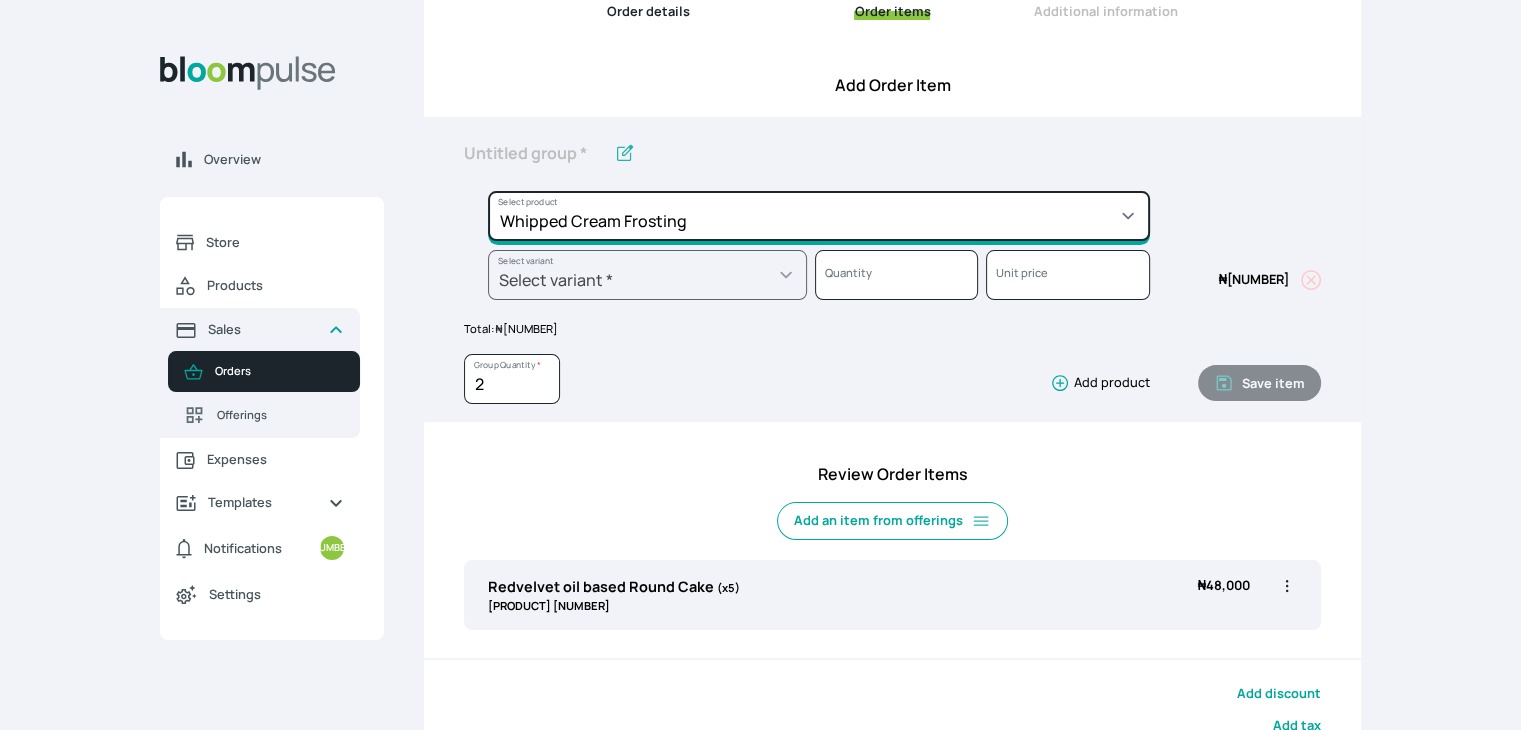 click on "Select product *  Cake Decoration for 8inches High  Chocolate oil based Round Cake  Geneose Sponge square Cake  Pound Square Cake  35cl zobo Mocktail  Banana Bread Batter BBQ Chicken  Bento Cake Budget Friendly Whippedcream Decoration Cake Decoration for 6inches High Cake Decoration for 6inches Low Cake loaf Chocolate Cake Batter Chocolate Ganache Chocolate oil based Batter Chocolate oil based square Cake Chocolate Round Cake Chop Life Package 2 Classic Banana Bread Loaf Coconut Banana Bread Loaf Cookies and Cream oil based Batter Cookies and cream oil based Round Cake Cupcakes Custom Made Whippedcream Decoration Doughnut Batter Fondant 1 Recipe  Fruit Cake Fruit Cake Batter Geneose Sponge Cake Batter Geneose Sponge Round Cake Meat Pie Meat Pie per 1 Mini puff Pound Cake Batter Pound Round Cake  Puff puff Redvelvet Cake Batter Redvelvet oil based Batter Redvelvet oil based Round Cake Redvelvet Round Cake Royal Buttercream  Small chops Stick Meat Sugar Doughnut  Swiss Meringue Buttercream  Valentine Love Box" at bounding box center [819, 216] 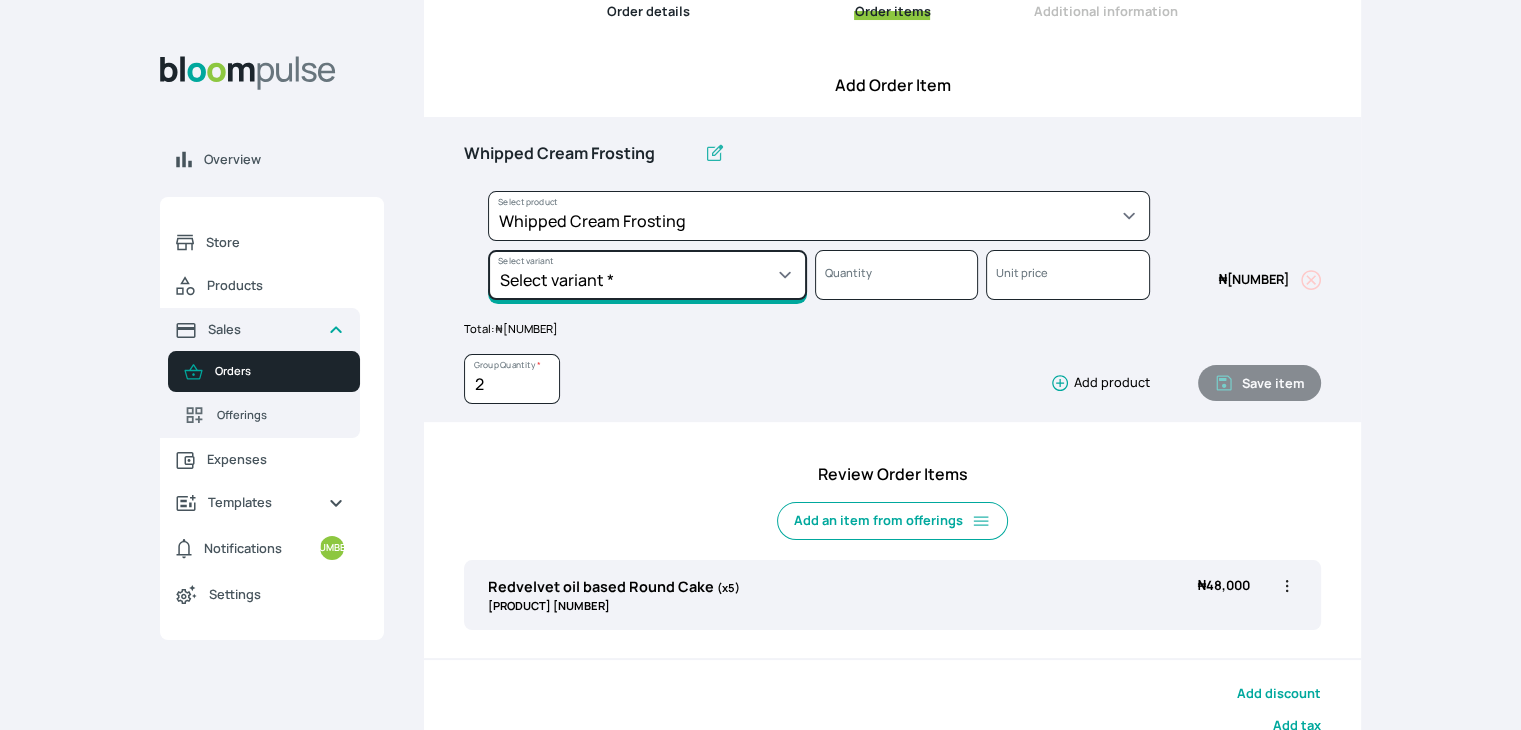 click on "Select variant * 1 cup 2 cups 3 cups 4 cups" at bounding box center (647, 275) 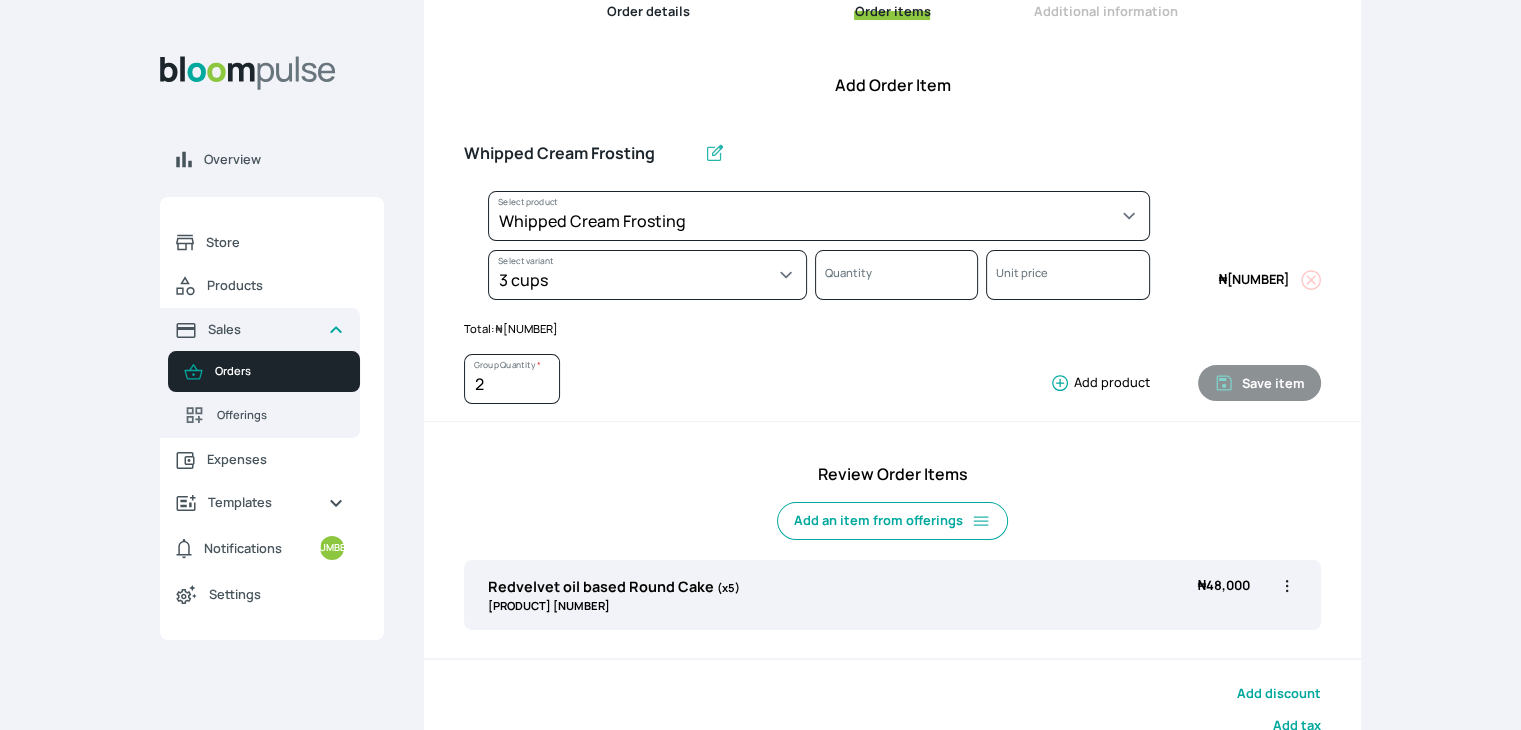 select on "83f82b0c-44eb-4ac8-bd97-27faddcd7e30" 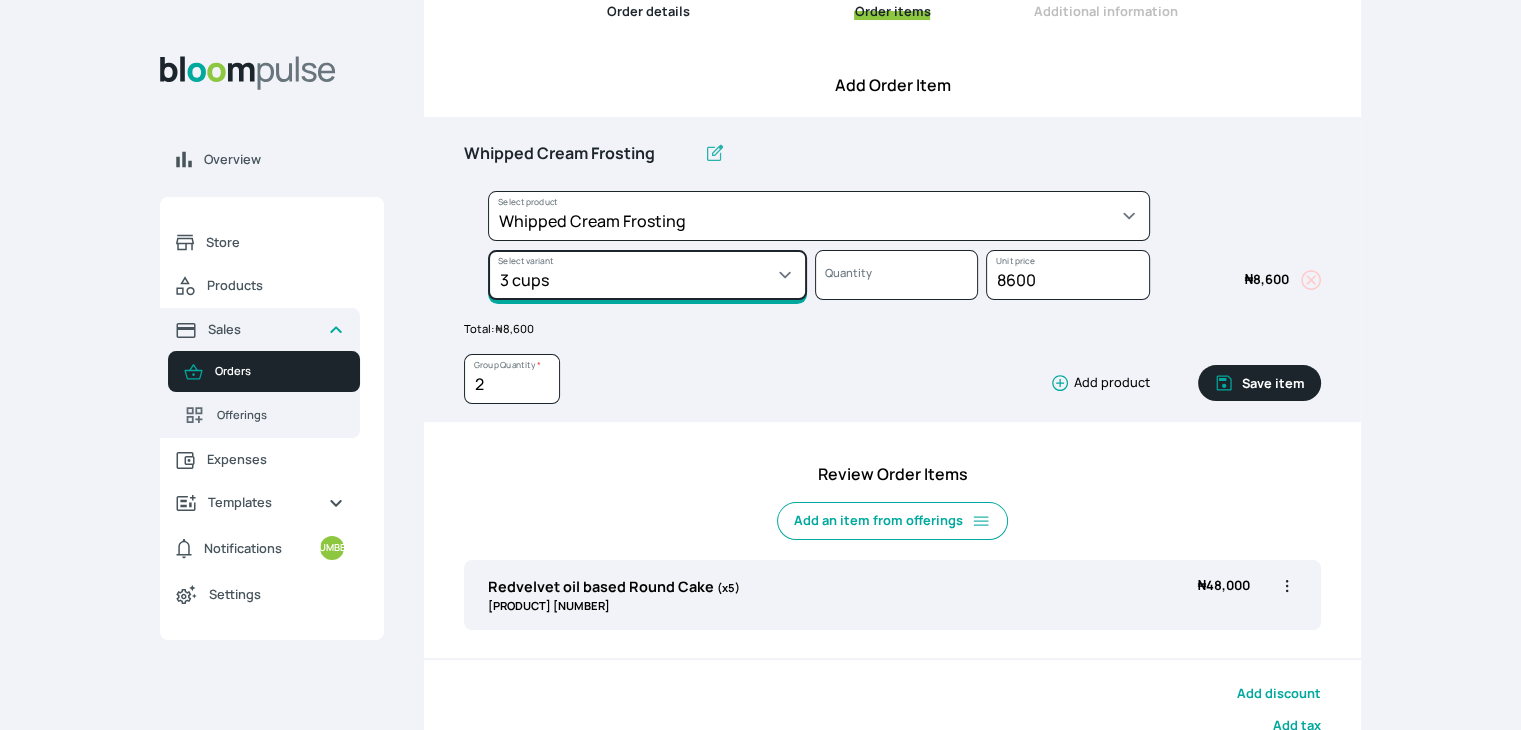 click on "Select variant * 1 cup 2 cups 3 cups 4 cups" at bounding box center [647, 275] 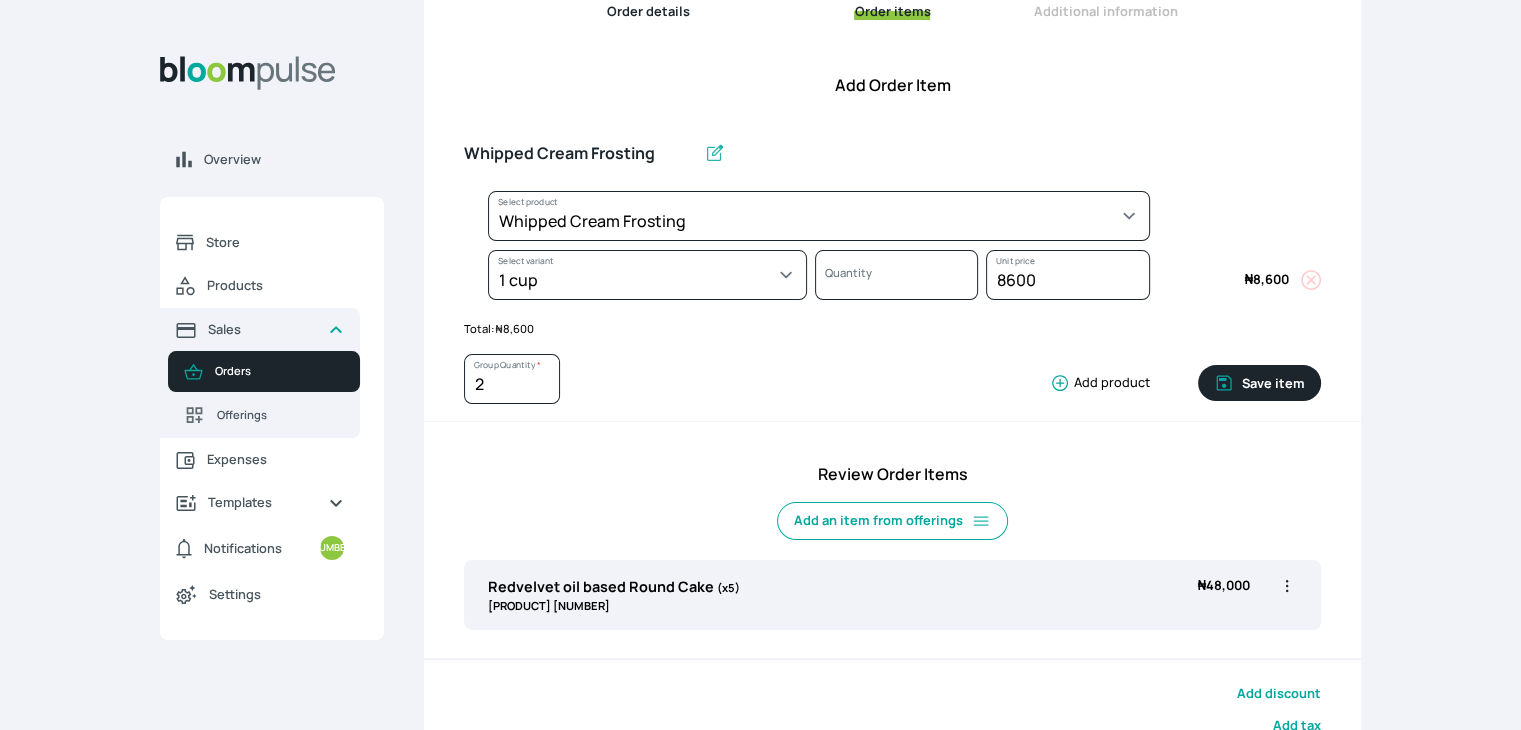 select on "83f82b0c-44eb-4ac8-bd97-27faddcd7e30" 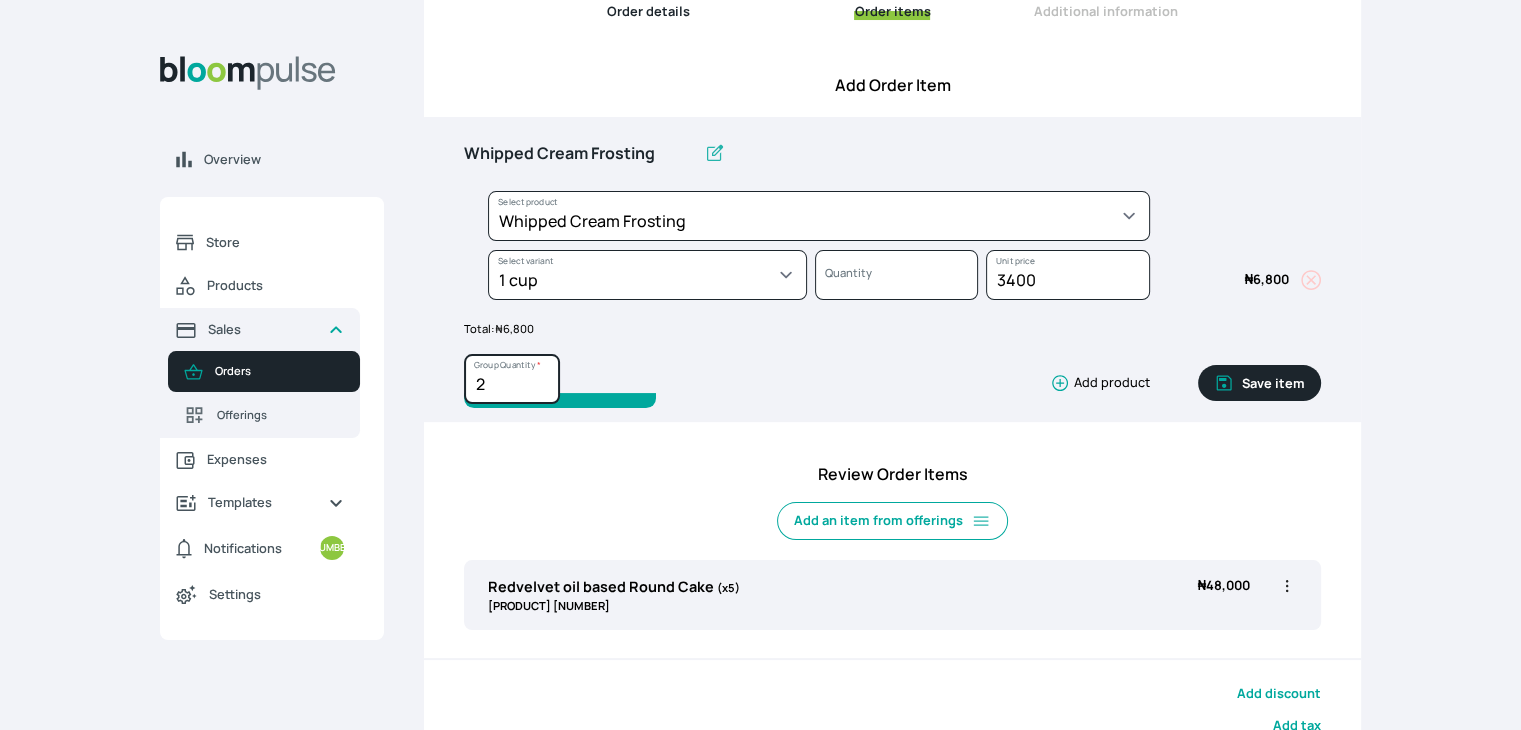 click on "2" at bounding box center (512, 379) 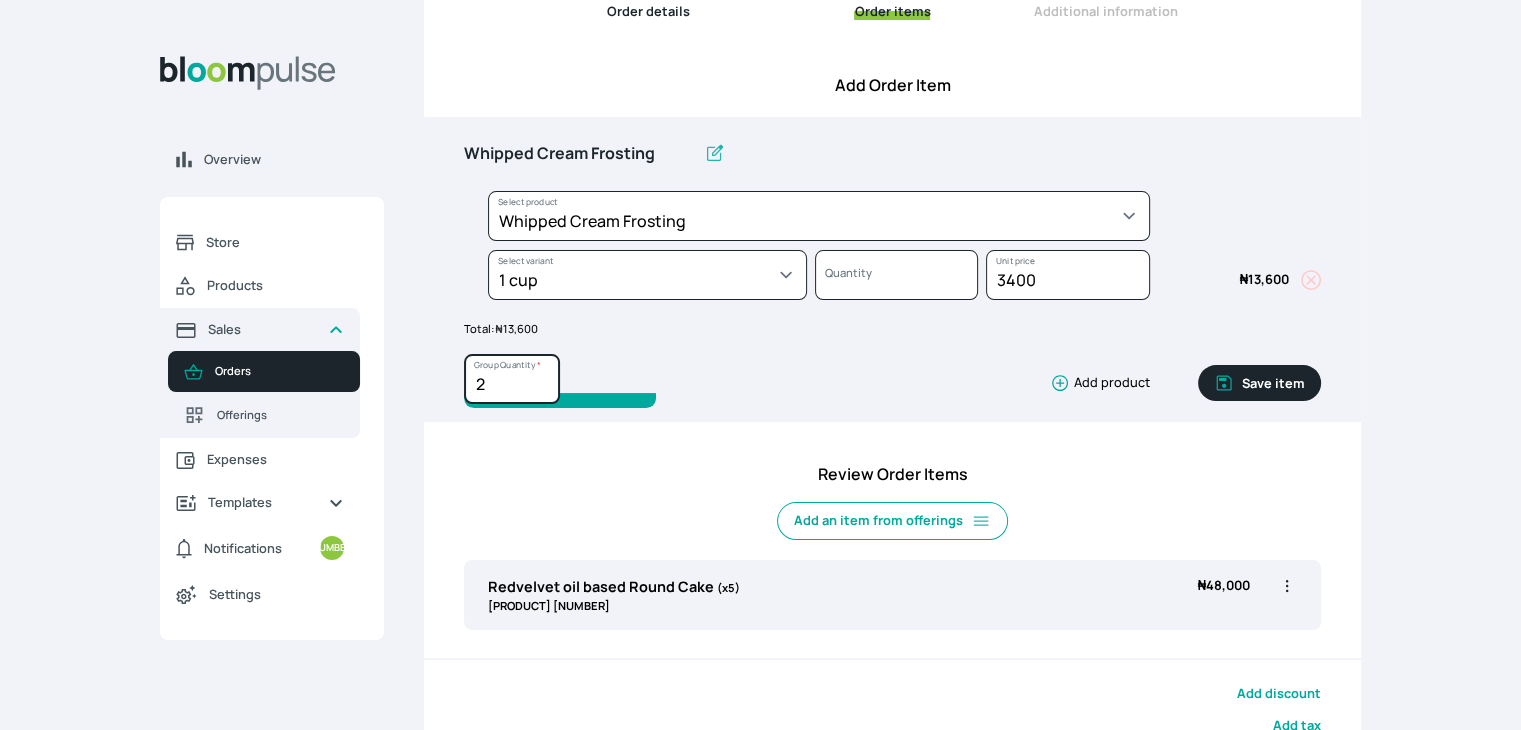 click on "[NUMBER]" at bounding box center (512, 379) 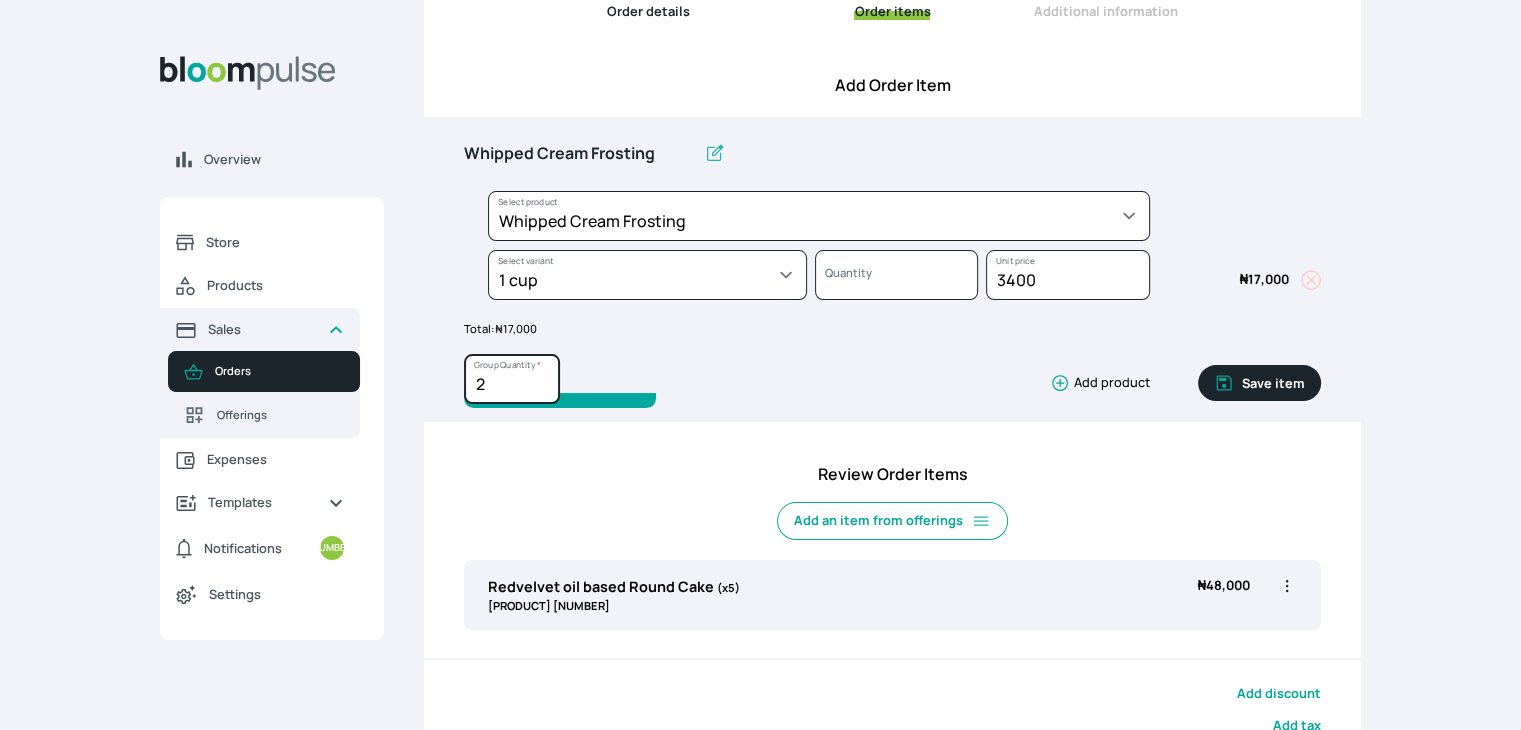 type on "[NUMBER]" 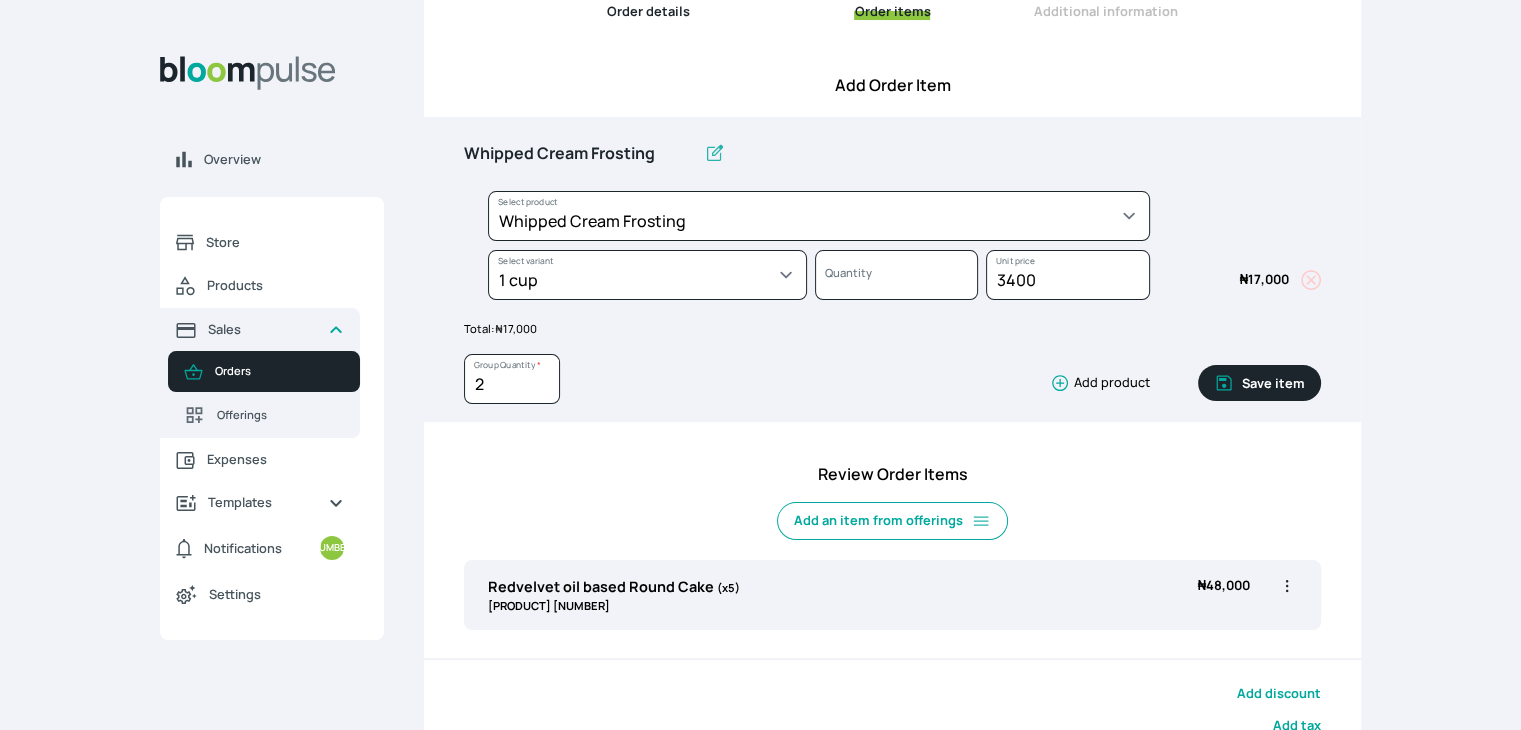 click on "Save item" at bounding box center [1259, 383] 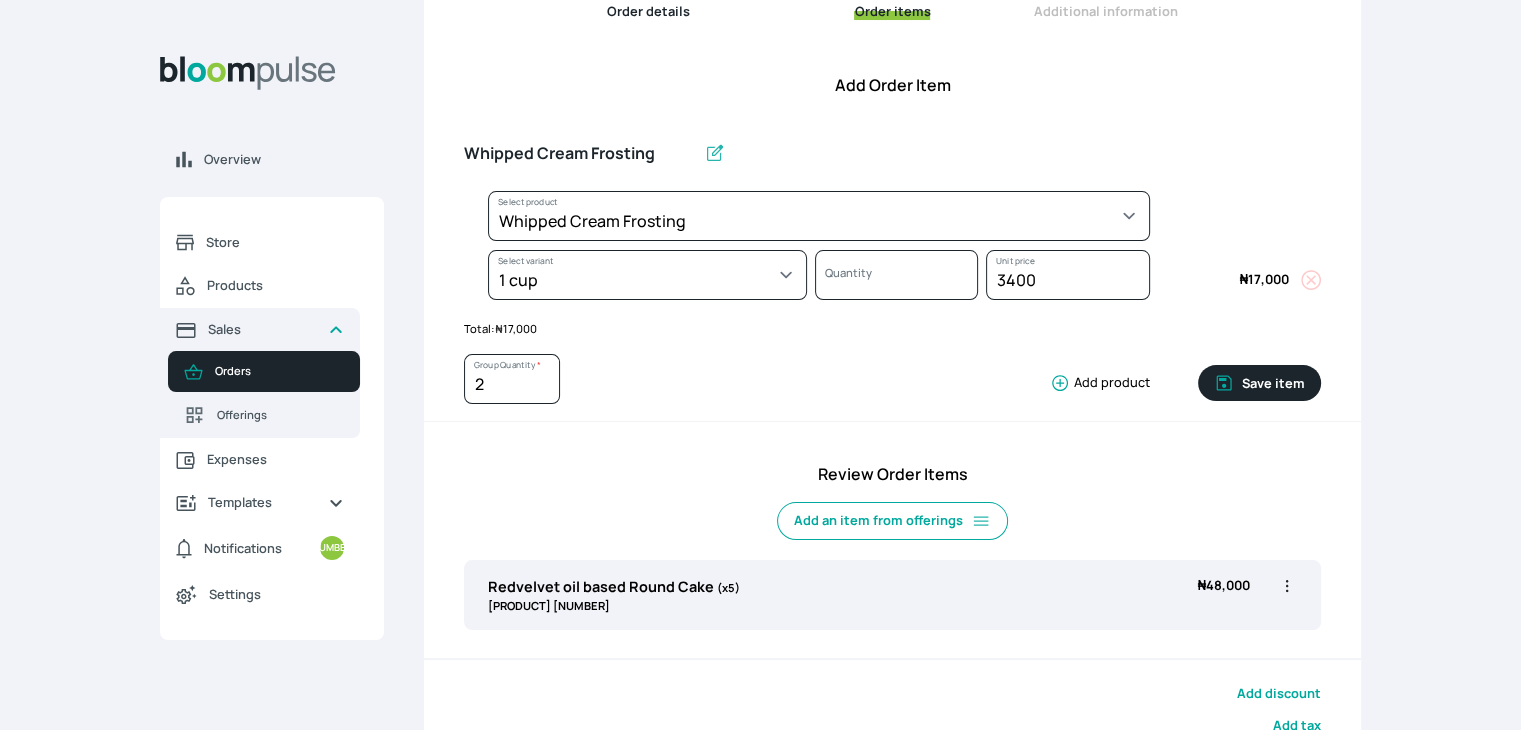 type 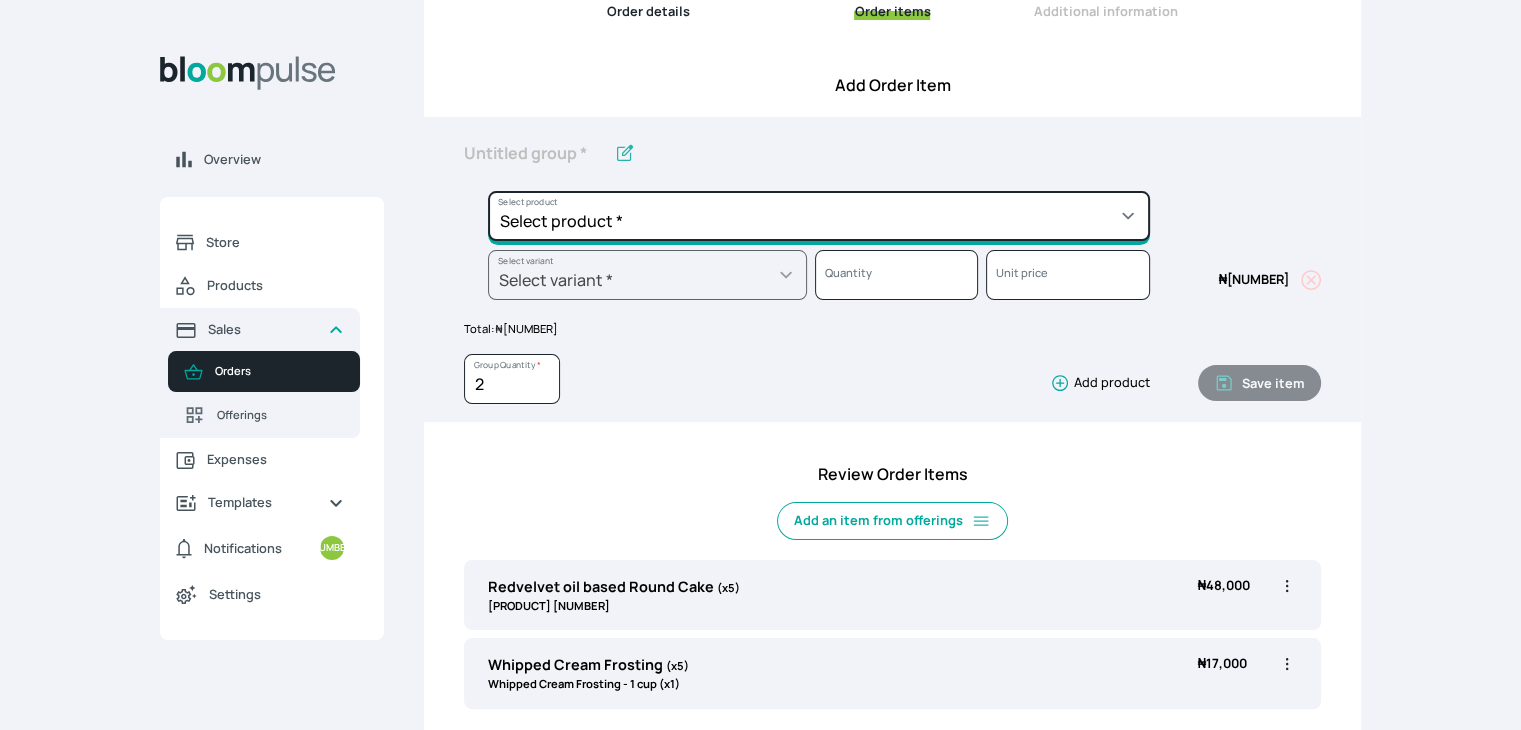 click on "Select product *  Cake Decoration for 8inches High  Chocolate oil based Round Cake  Geneose Sponge square Cake  Pound Square Cake  35cl zobo Mocktail  Banana Bread Batter BBQ Chicken  Bento Cake Budget Friendly Whippedcream Decoration Cake Decoration for 6inches High Cake Decoration for 6inches Low Cake loaf Chocolate Cake Batter Chocolate Ganache Chocolate oil based Batter Chocolate oil based square Cake Chocolate Round Cake Chop Life Package 2 Classic Banana Bread Loaf Coconut Banana Bread Loaf Cookies and Cream oil based Batter Cookies and cream oil based Round Cake Cupcakes Custom Made Whippedcream Decoration Doughnut Batter Fondant 1 Recipe  Fruit Cake Fruit Cake Batter Geneose Sponge Cake Batter Geneose Sponge Round Cake Meat Pie Meat Pie per 1 Mini puff Pound Cake Batter Pound Round Cake  Puff puff Redvelvet Cake Batter Redvelvet oil based Batter Redvelvet oil based Round Cake Redvelvet Round Cake Royal Buttercream  Small chops Stick Meat Sugar Doughnut  Swiss Meringue Buttercream  Valentine Love Box" at bounding box center [819, 216] 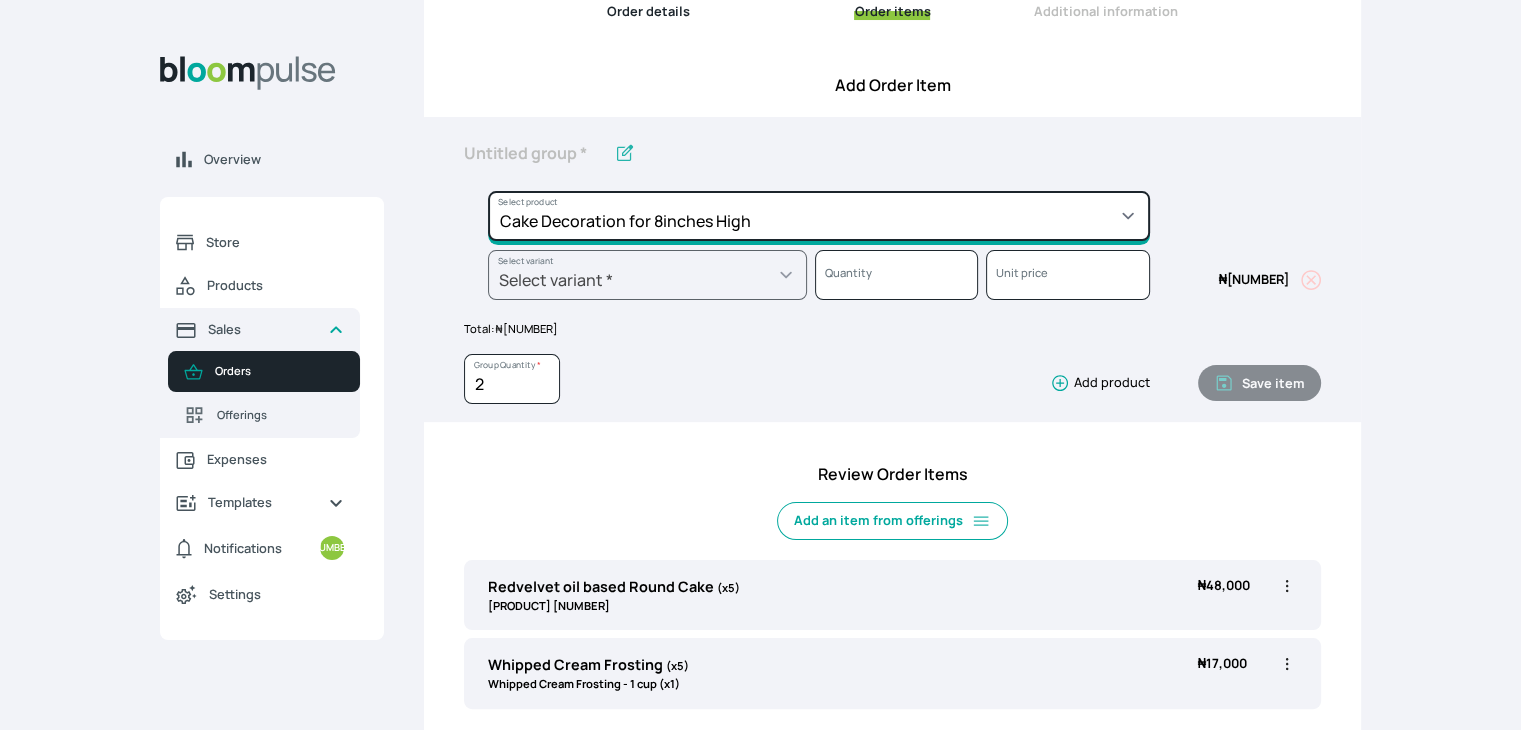 click on "Select product *  Cake Decoration for 8inches High  Chocolate oil based Round Cake  Geneose Sponge square Cake  Pound Square Cake  35cl zobo Mocktail  Banana Bread Batter BBQ Chicken  Bento Cake Budget Friendly Whippedcream Decoration Cake Decoration for 6inches High Cake Decoration for 6inches Low Cake loaf Chocolate Cake Batter Chocolate Ganache Chocolate oil based Batter Chocolate oil based square Cake Chocolate Round Cake Chop Life Package 2 Classic Banana Bread Loaf Coconut Banana Bread Loaf Cookies and Cream oil based Batter Cookies and cream oil based Round Cake Cupcakes Custom Made Whippedcream Decoration Doughnut Batter Fondant 1 Recipe  Fruit Cake Fruit Cake Batter Geneose Sponge Cake Batter Geneose Sponge Round Cake Meat Pie Meat Pie per 1 Mini puff Pound Cake Batter Pound Round Cake  Puff puff Redvelvet Cake Batter Redvelvet oil based Batter Redvelvet oil based Round Cake Redvelvet Round Cake Royal Buttercream  Small chops Stick Meat Sugar Doughnut  Swiss Meringue Buttercream  Valentine Love Box" at bounding box center [819, 216] 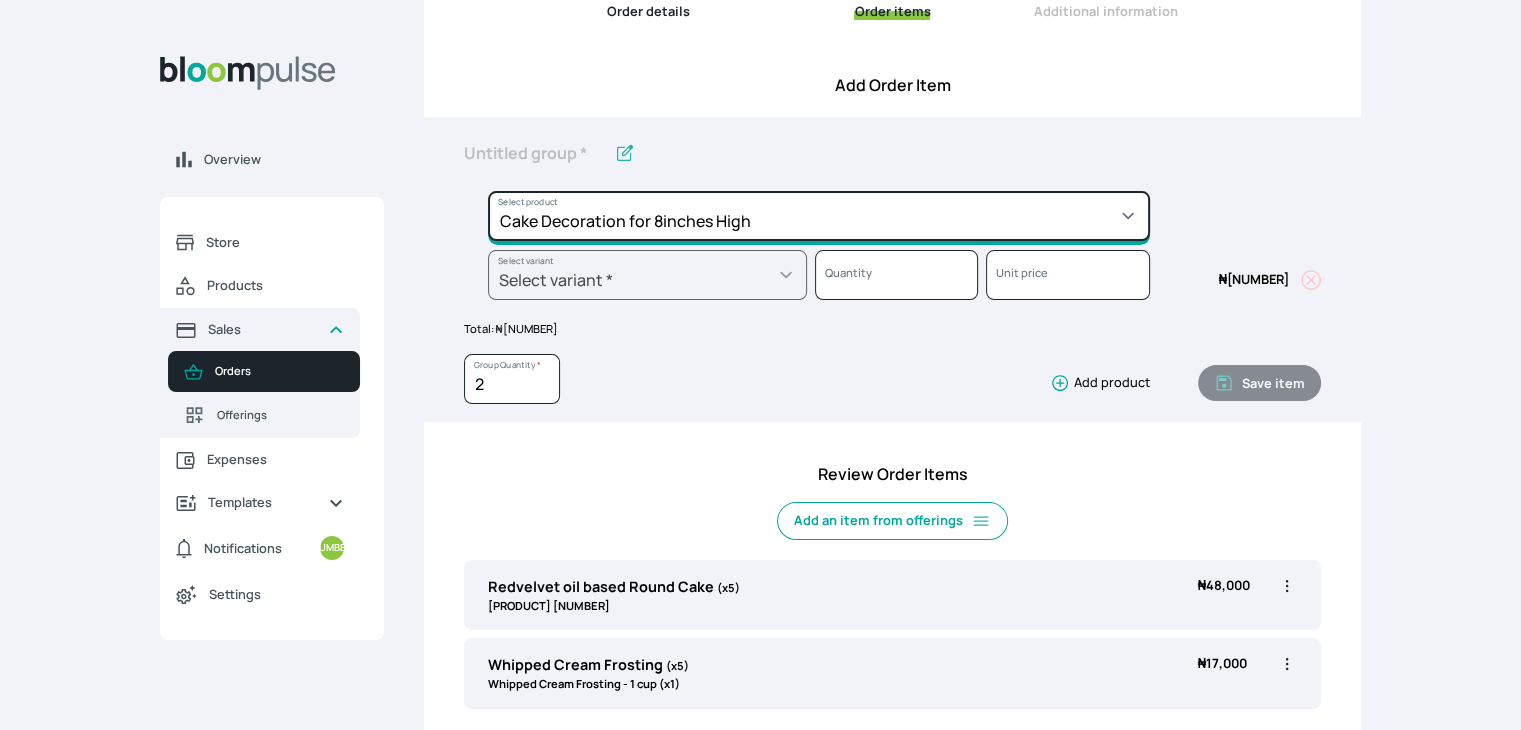 type on "Cake Decoration for 8inches High" 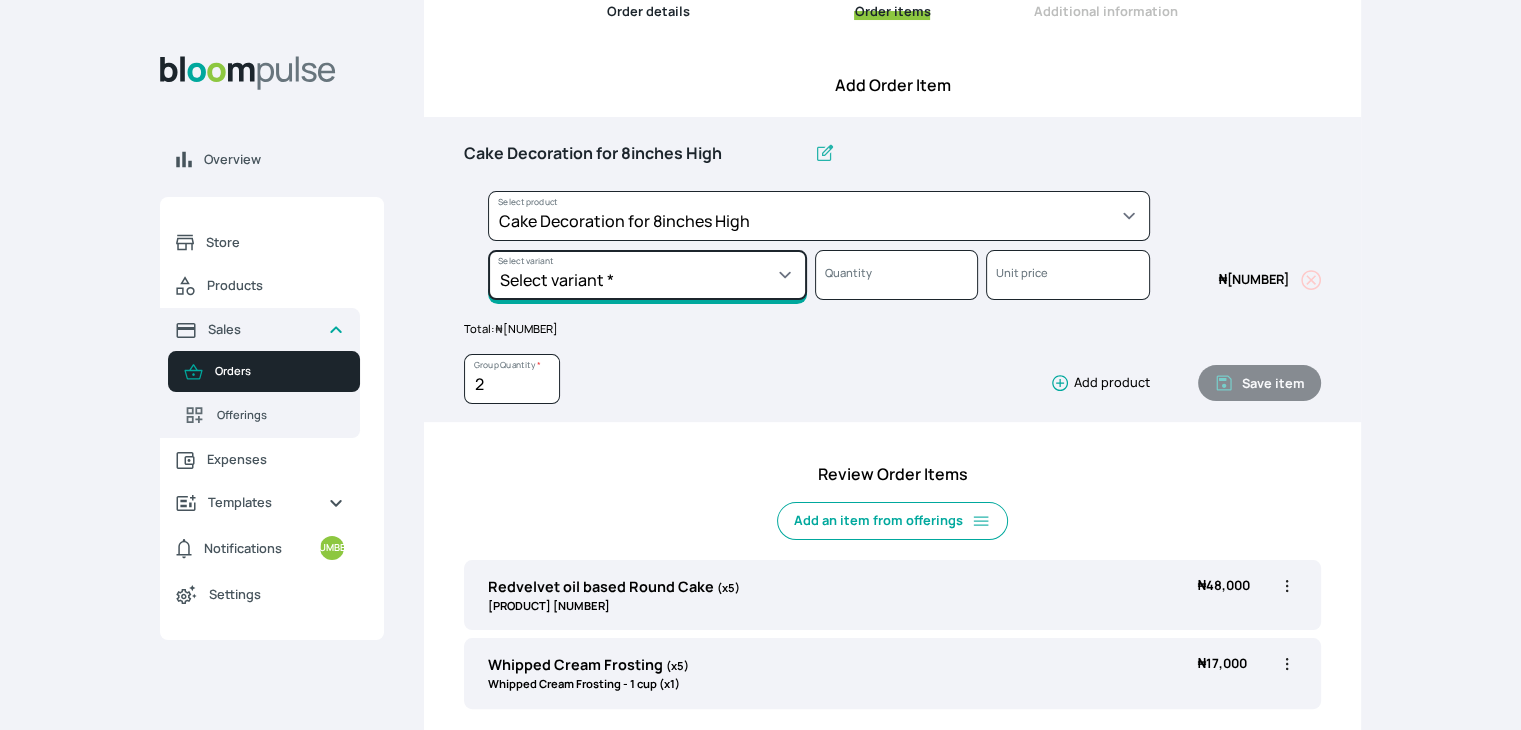 click on "Select variant * Basic Complex Regular" at bounding box center (647, 275) 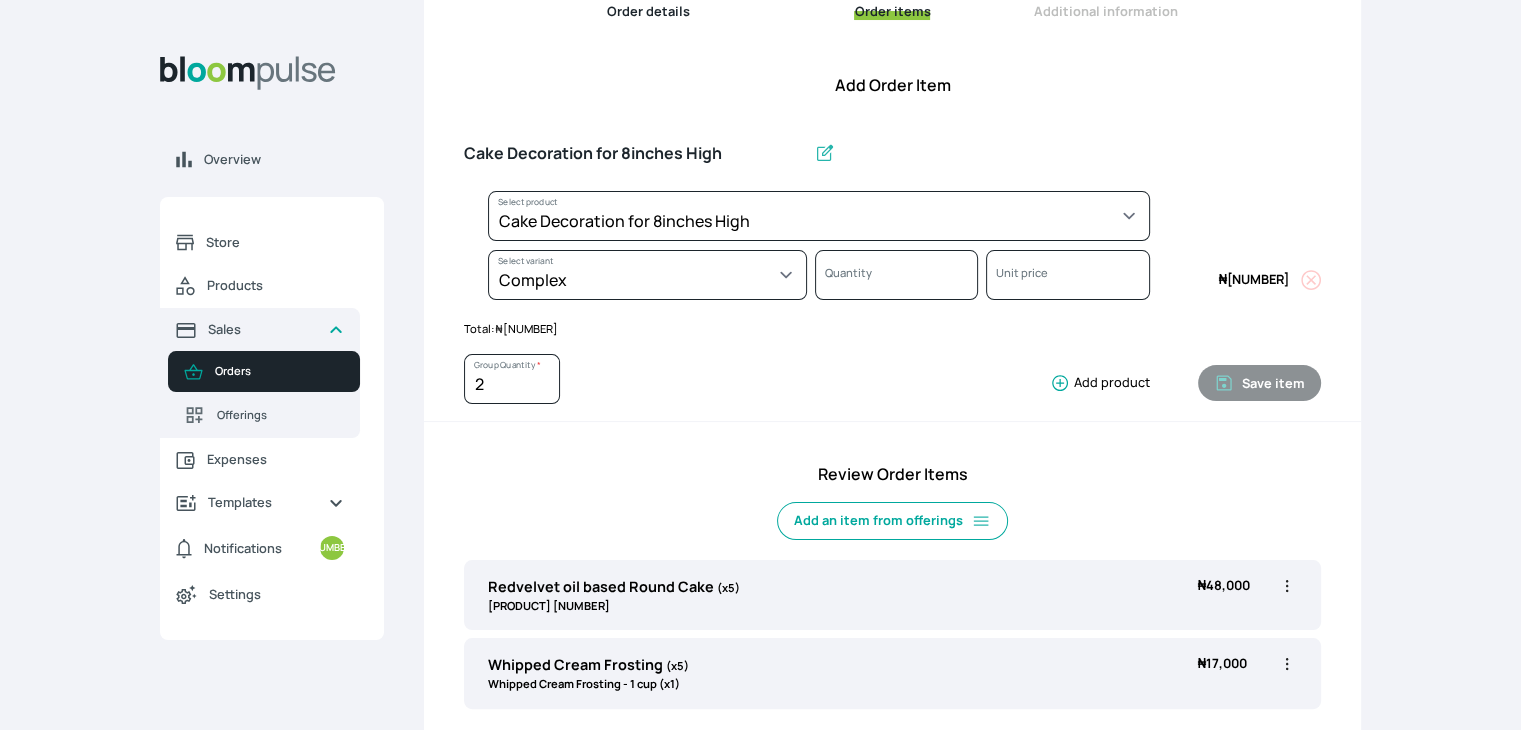 select on "023b730d-bc46-477e-b7f7-d3522e7f455b" 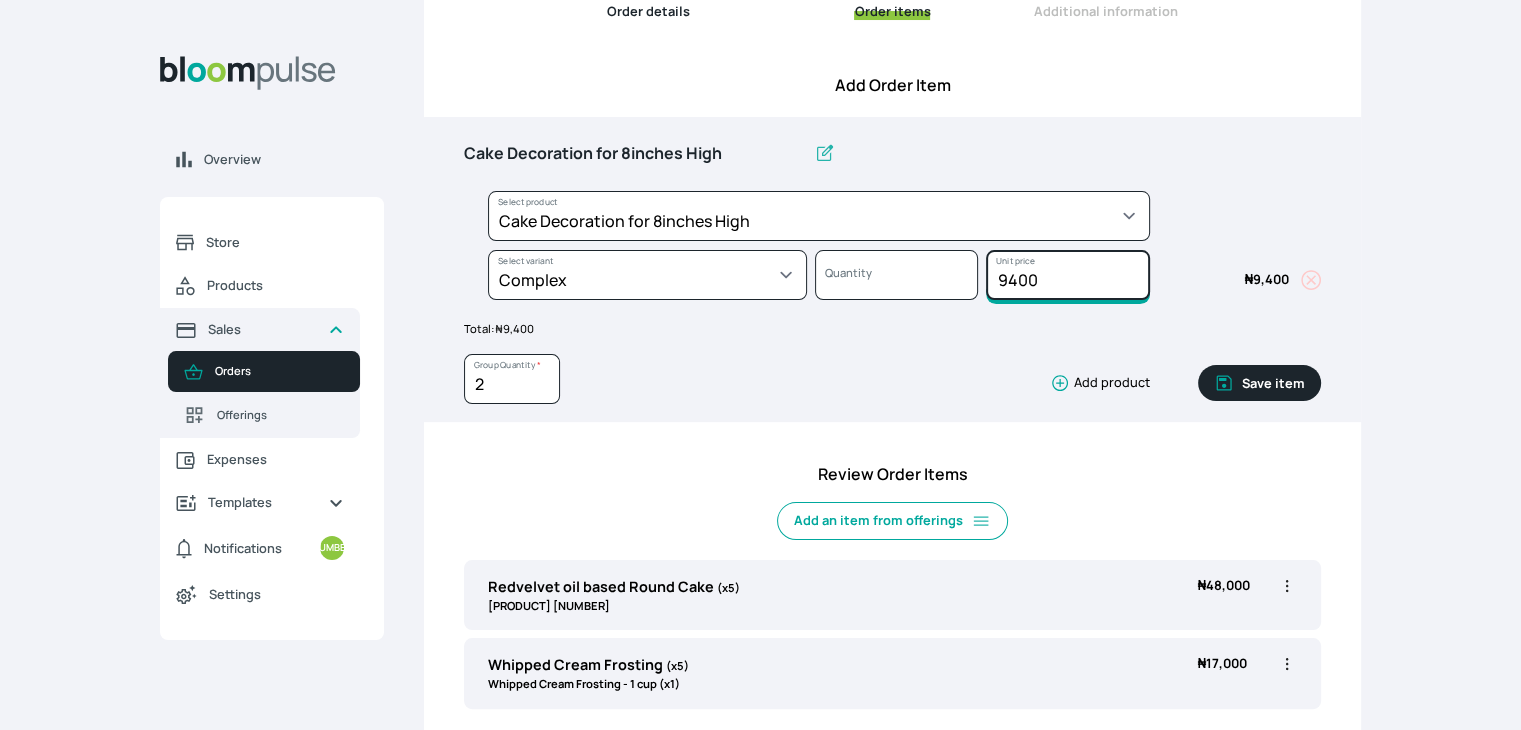 drag, startPoint x: 1048, startPoint y: 277, endPoint x: 968, endPoint y: 266, distance: 80.75271 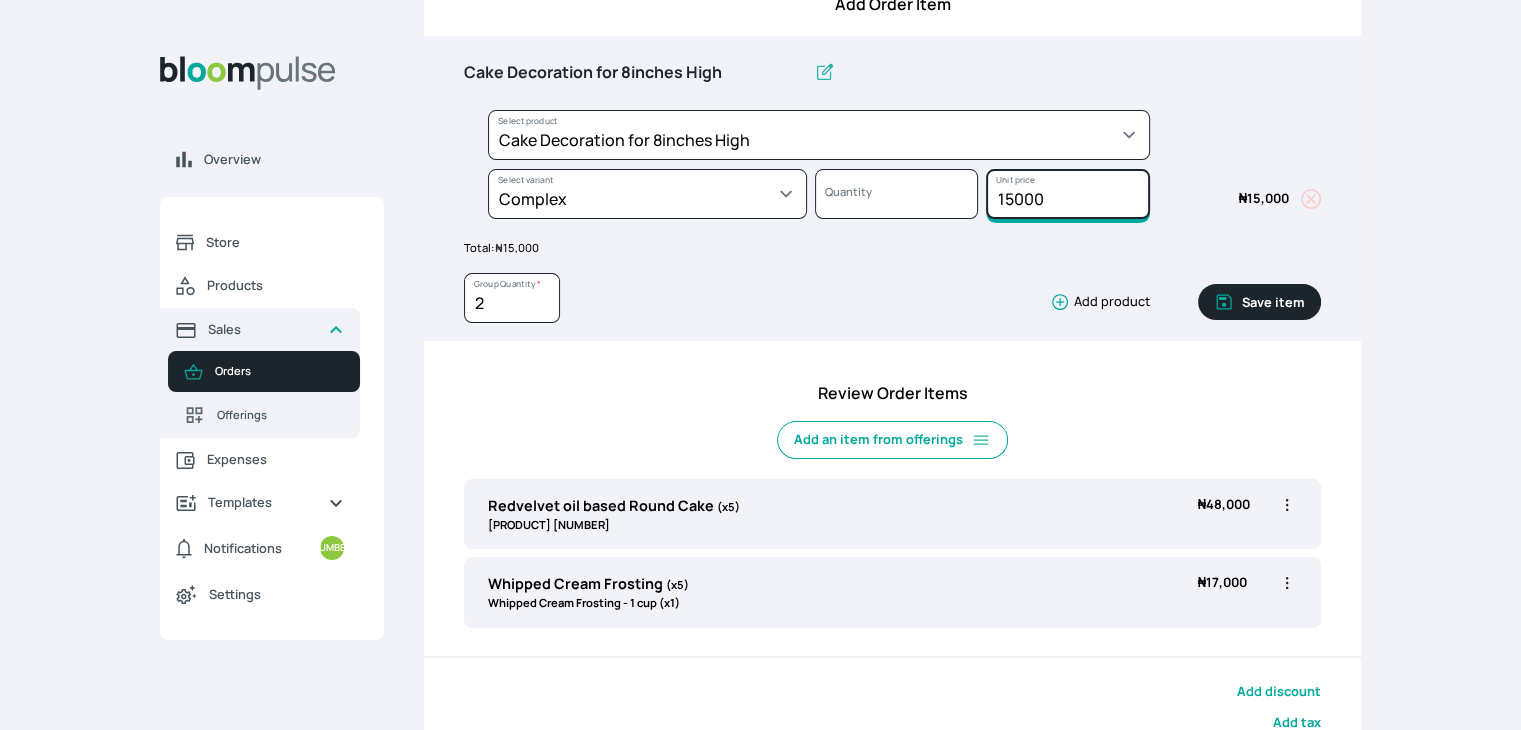 scroll, scrollTop: 324, scrollLeft: 0, axis: vertical 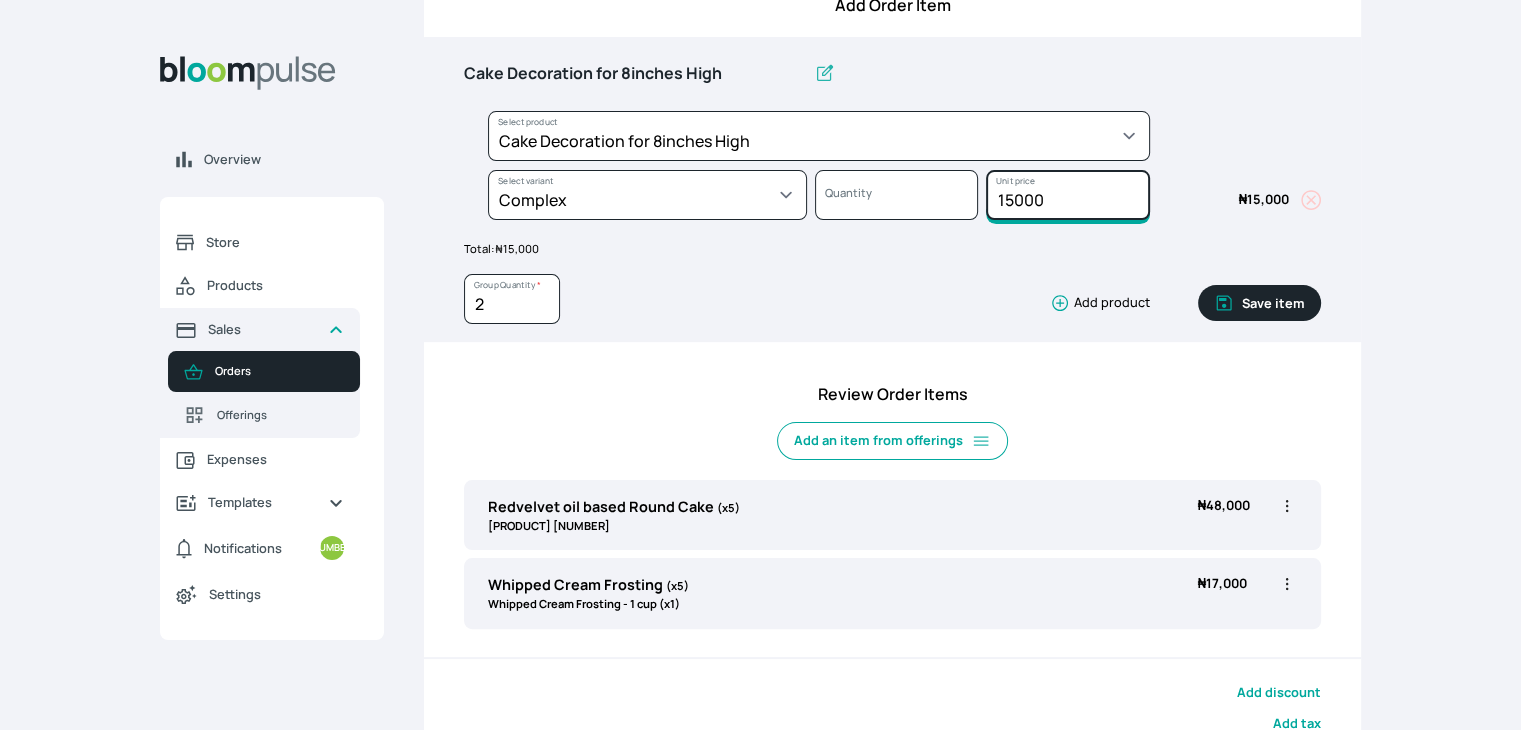 type on "15000" 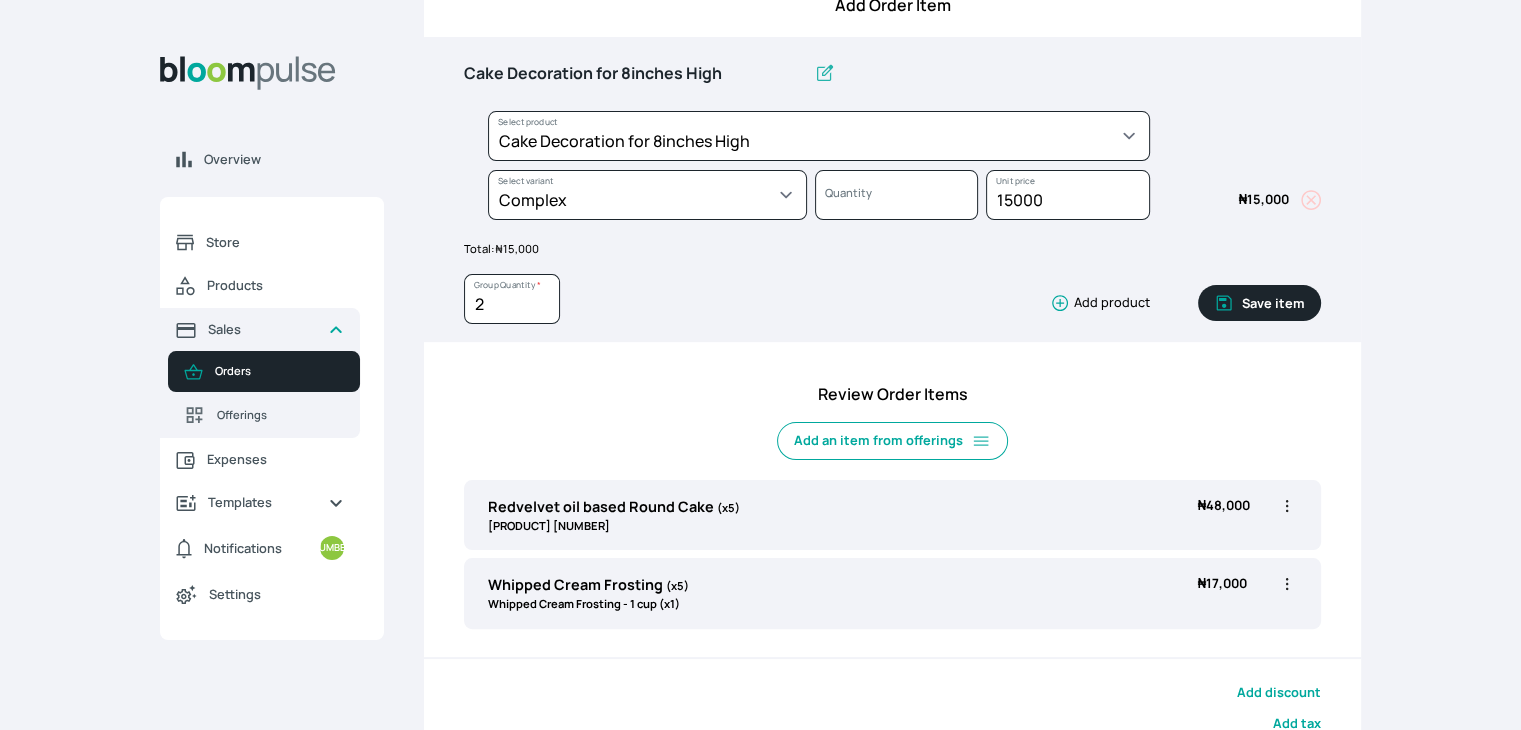 click on "Save item" at bounding box center (1259, 303) 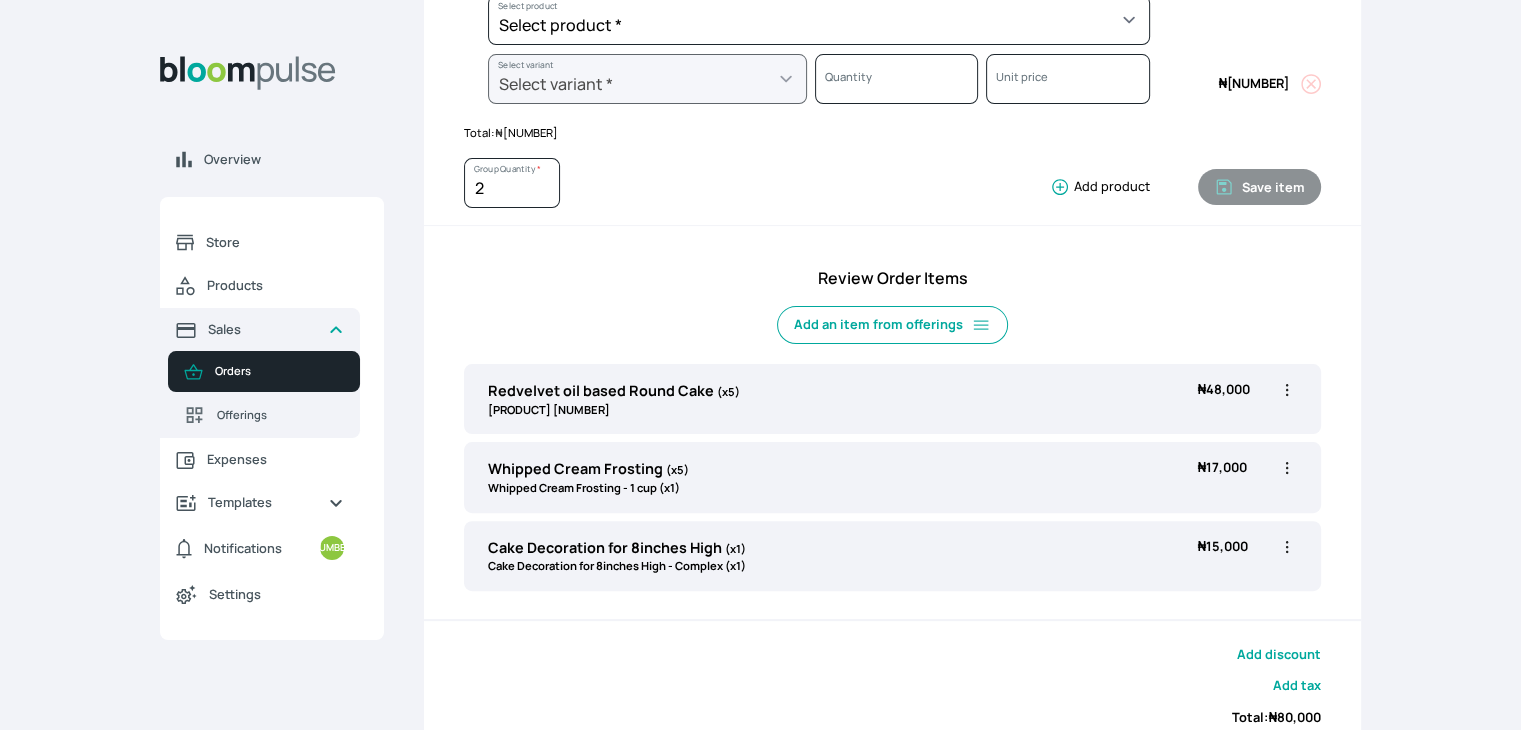 scroll, scrollTop: 435, scrollLeft: 0, axis: vertical 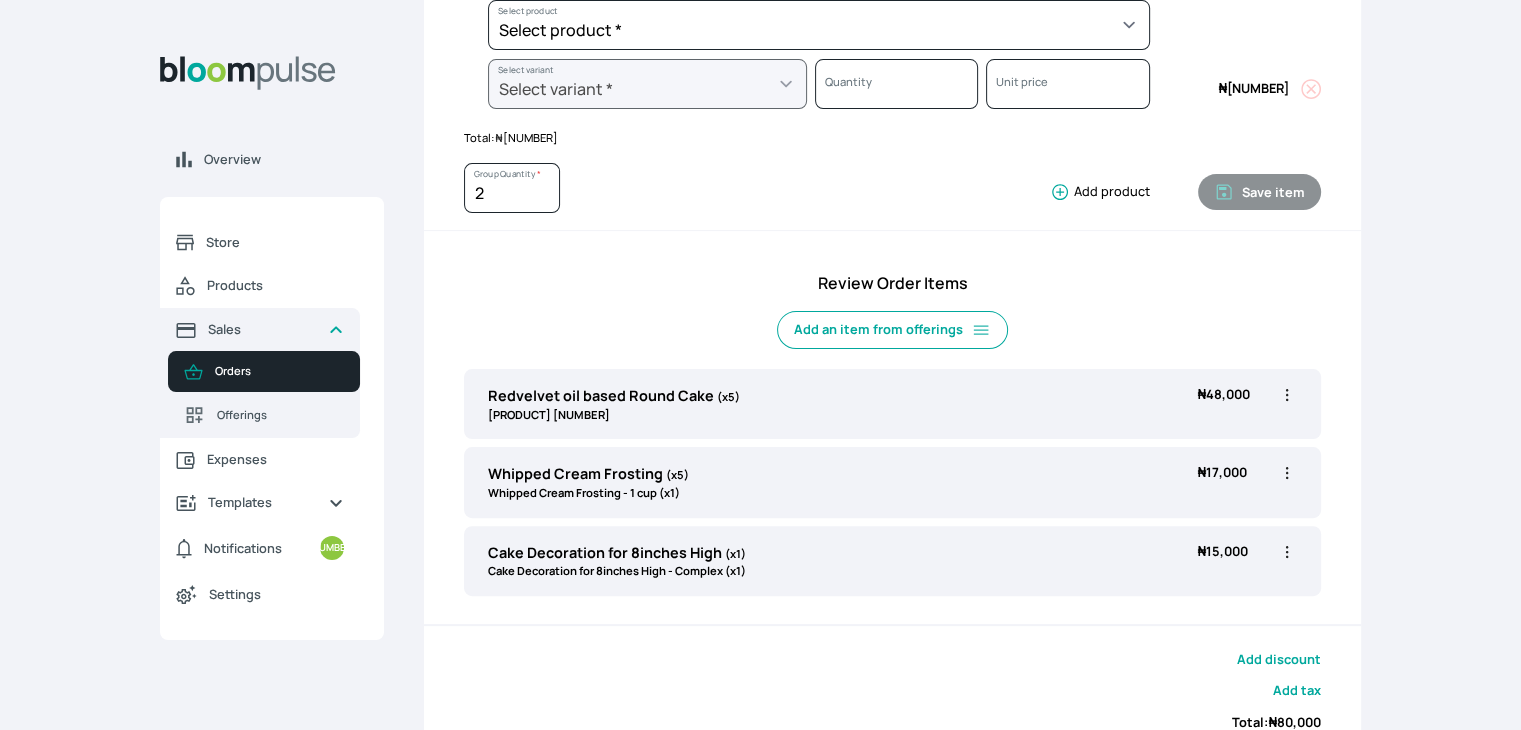 click 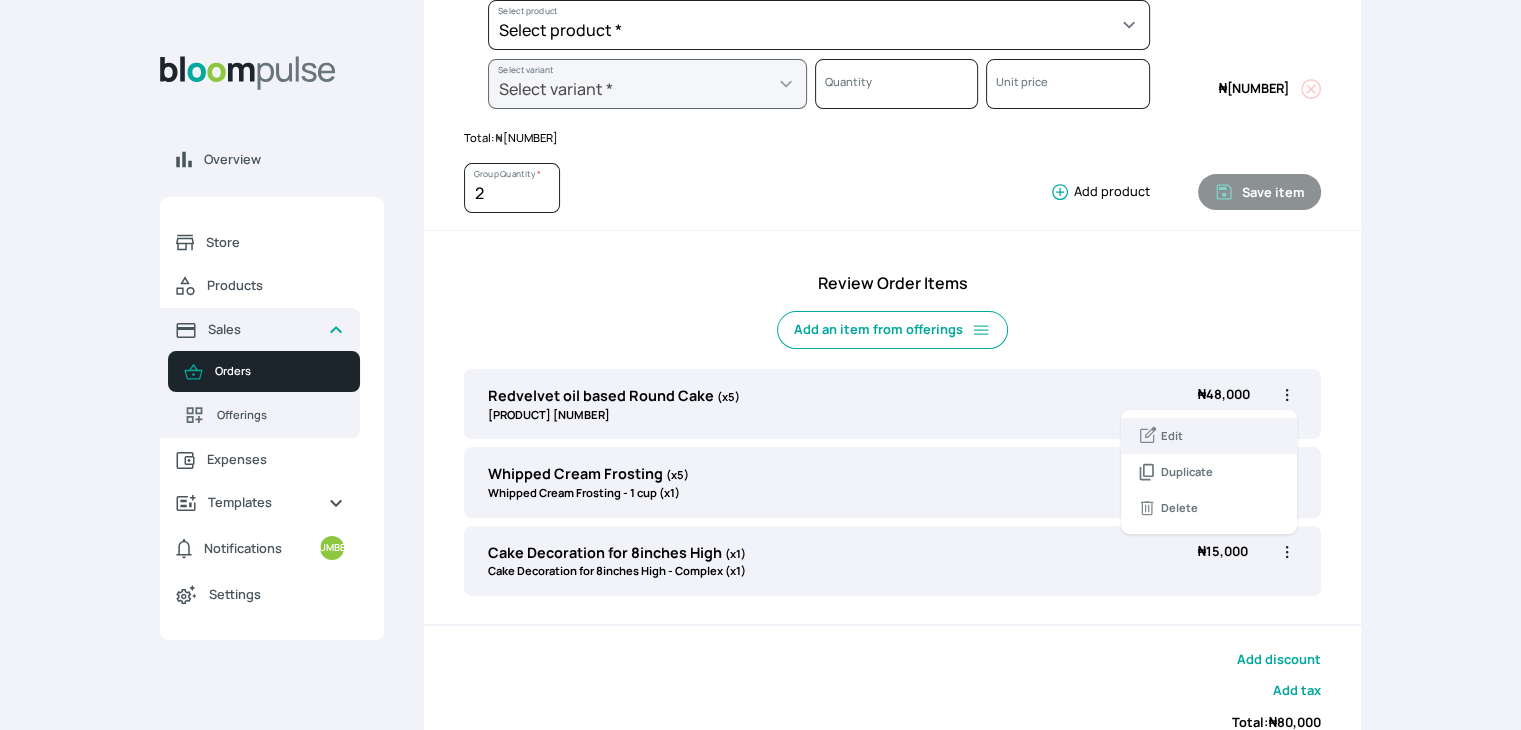 click on "Edit" at bounding box center [1209, 436] 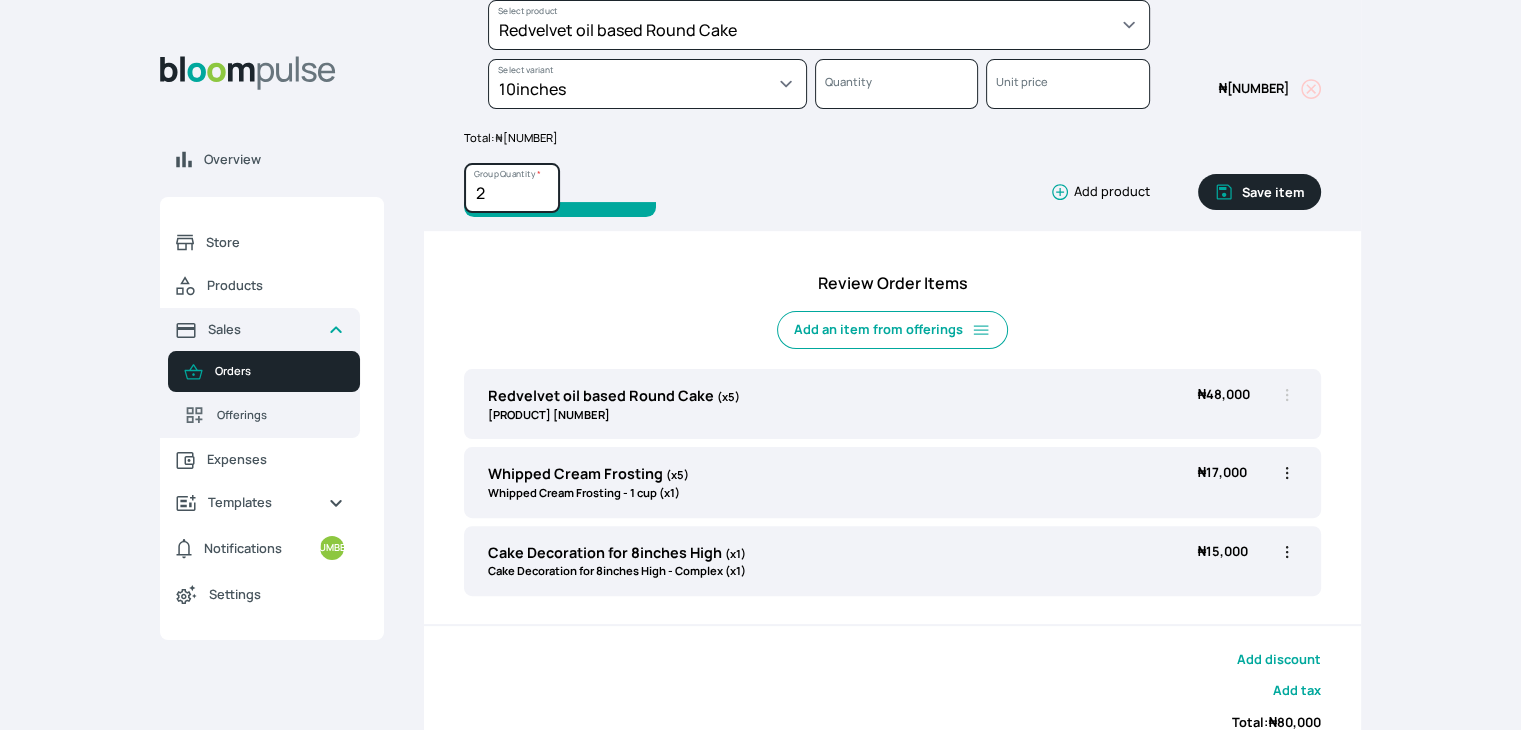 type on "[NUMBER]" 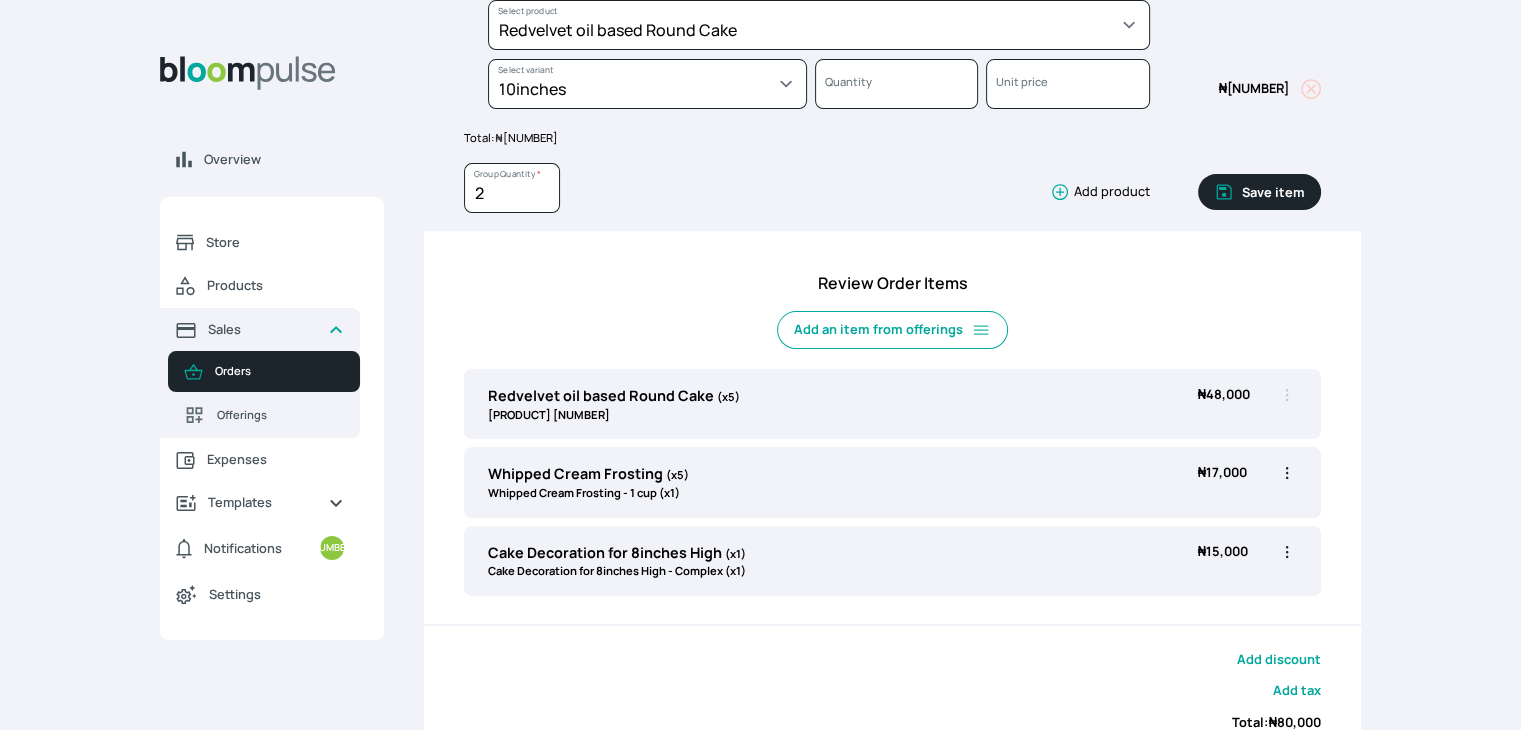click on "Save item" at bounding box center (1259, 192) 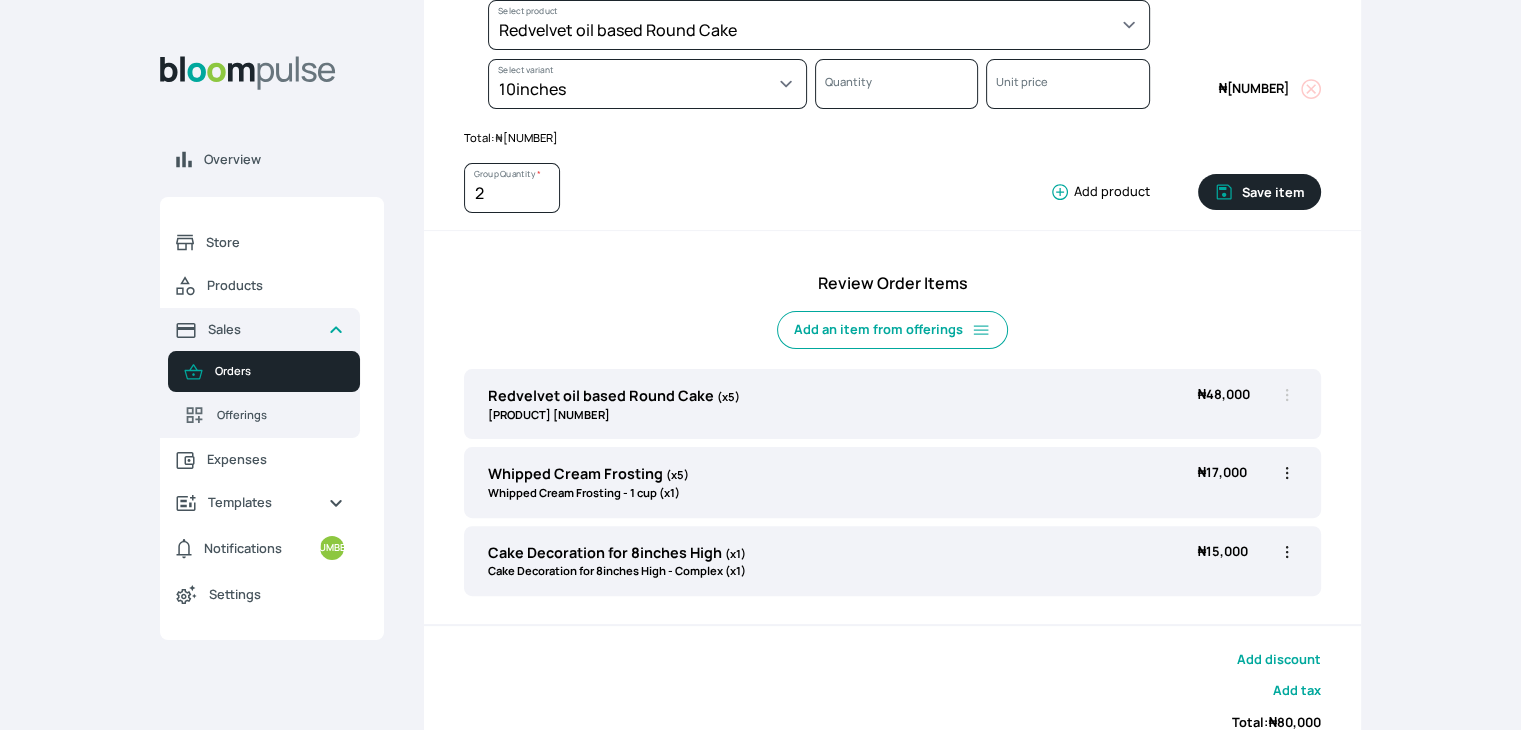 type 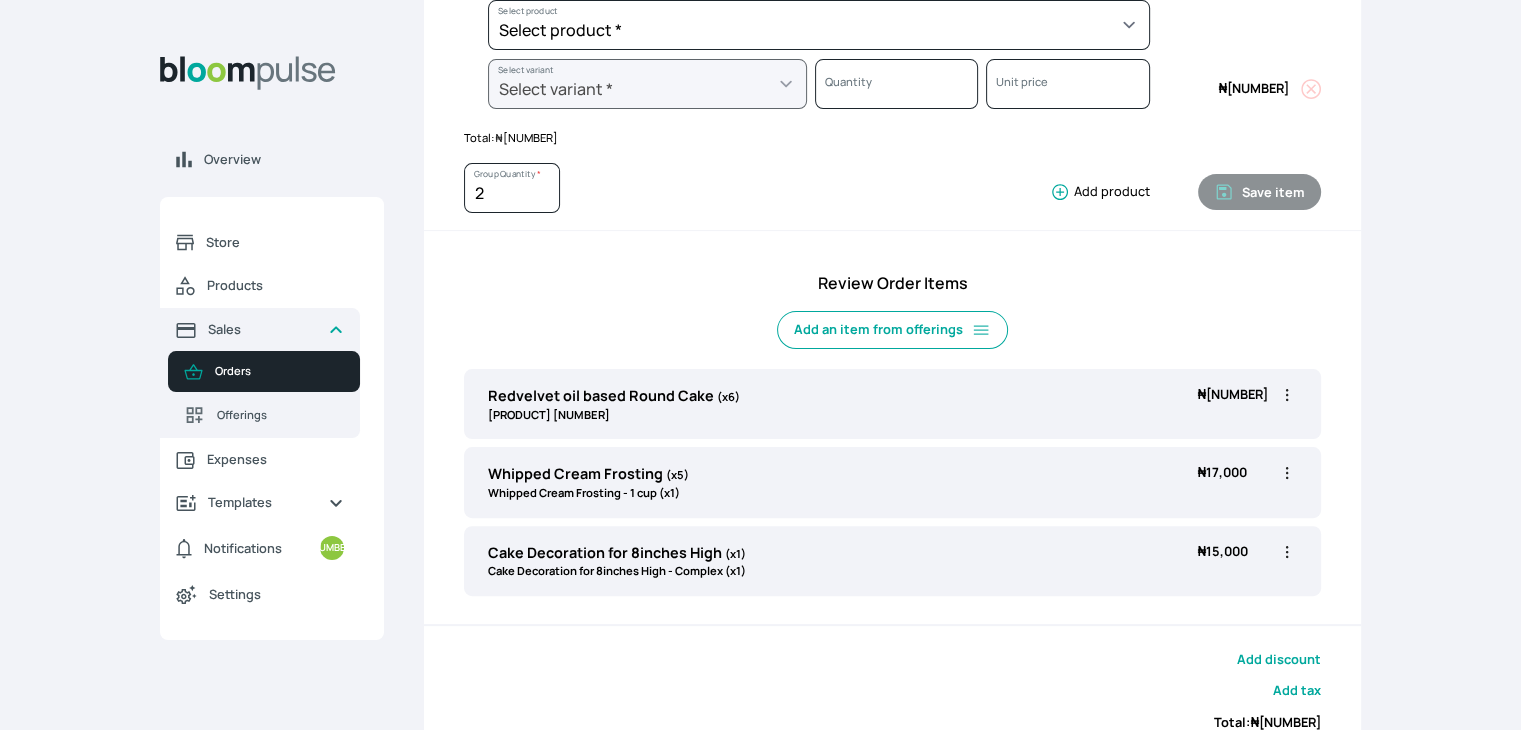 click 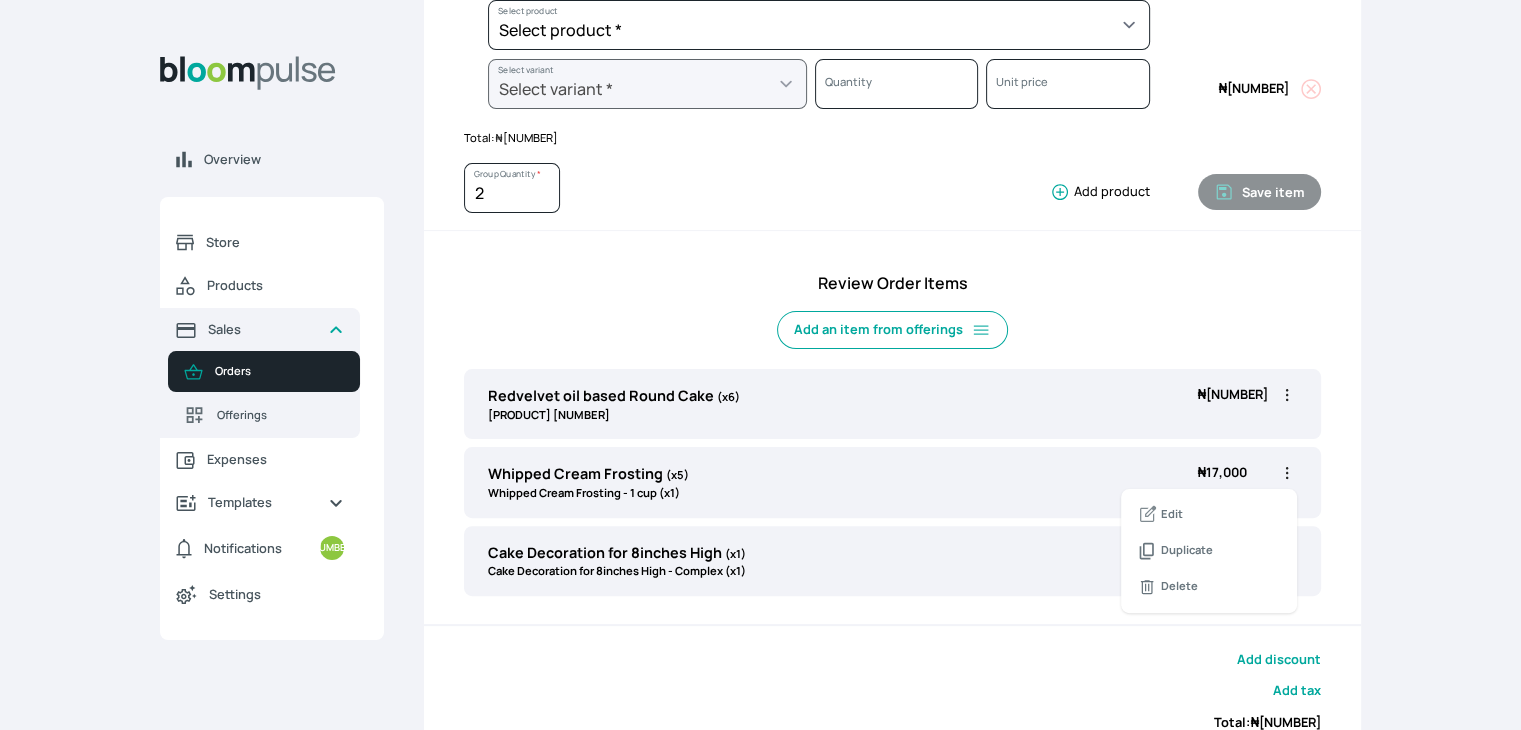 click on "Edit" at bounding box center [1209, 515] 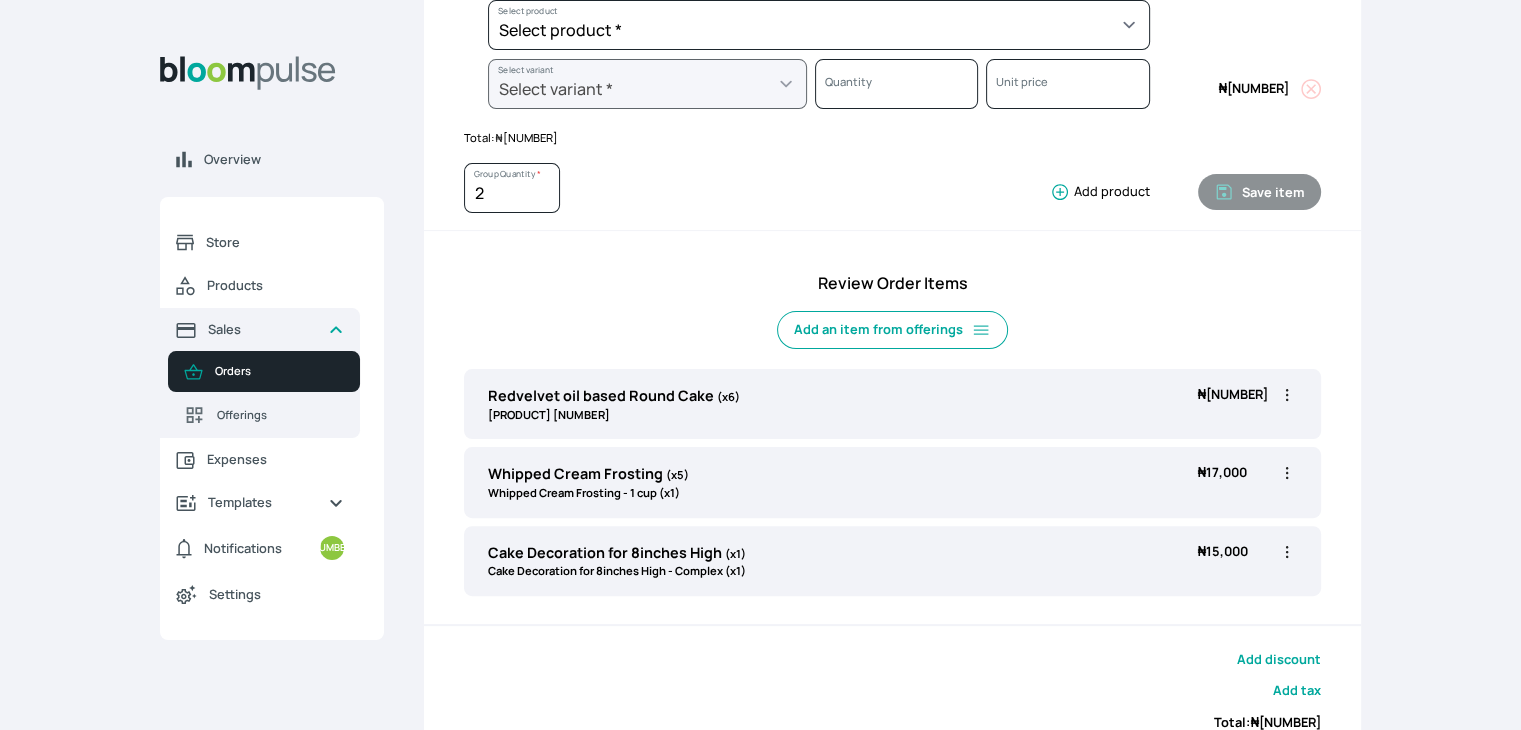 click on "[PRODUCT] [NUMBER]" at bounding box center [892, 254] 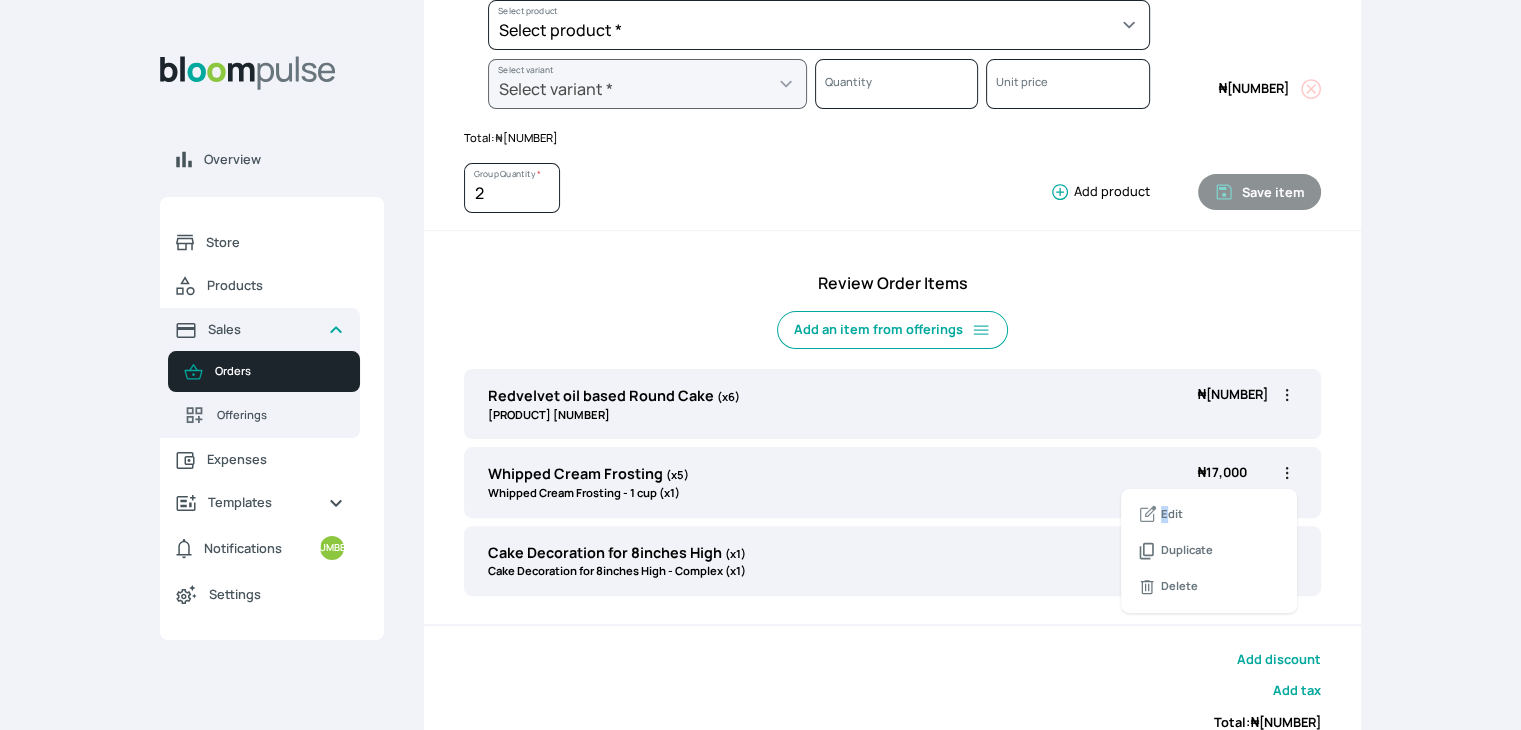 click on "Edit" at bounding box center [1209, 515] 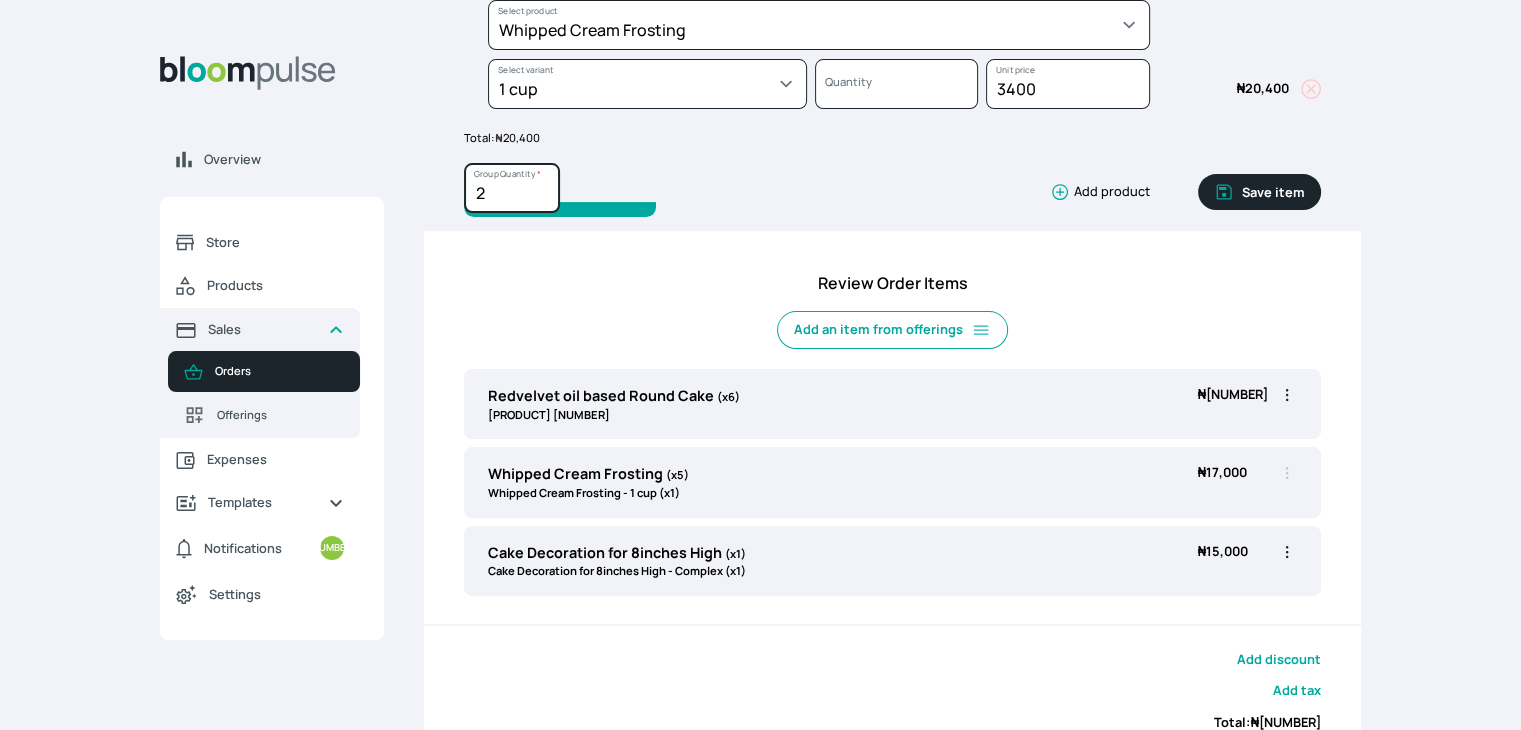 type on "[NUMBER]" 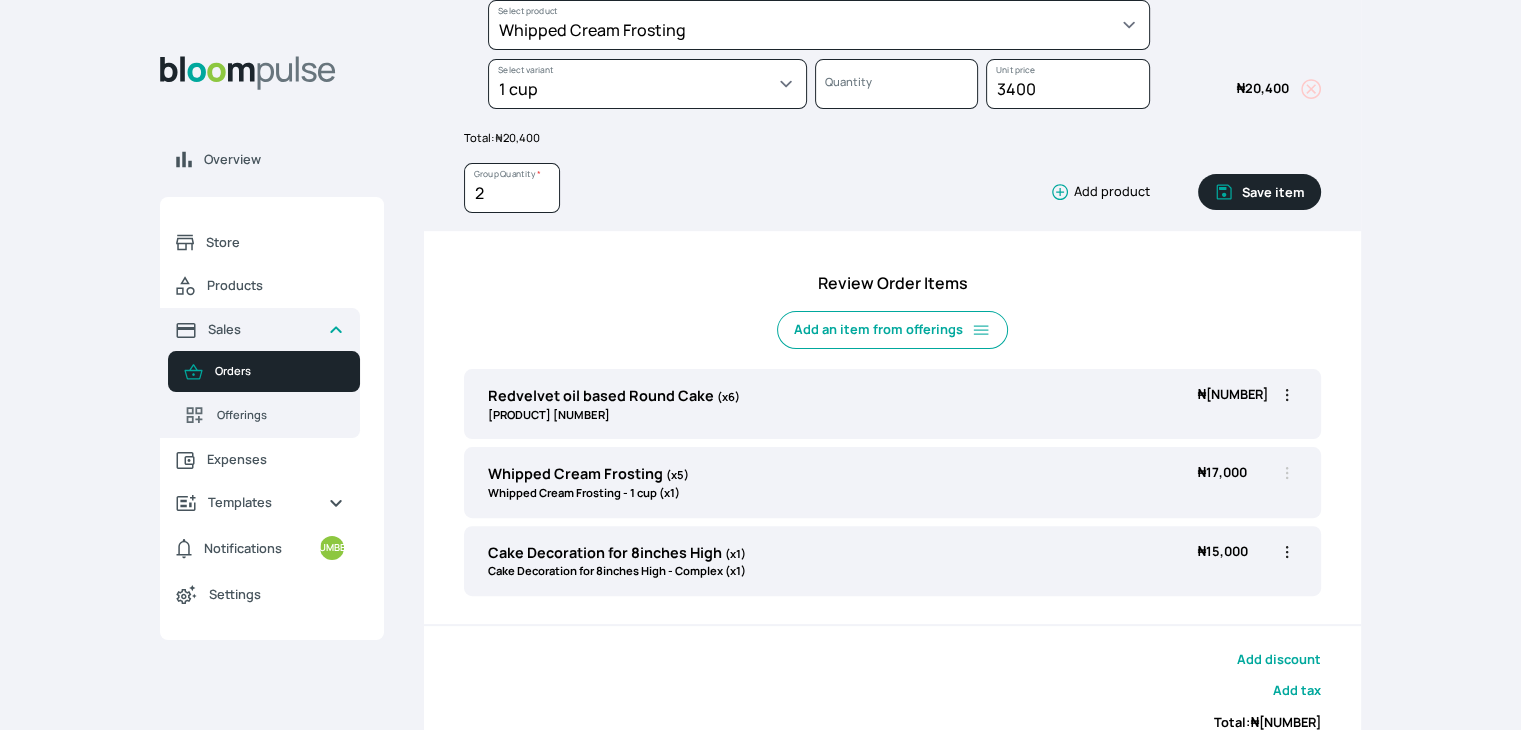 click on "Save item" at bounding box center [1259, 192] 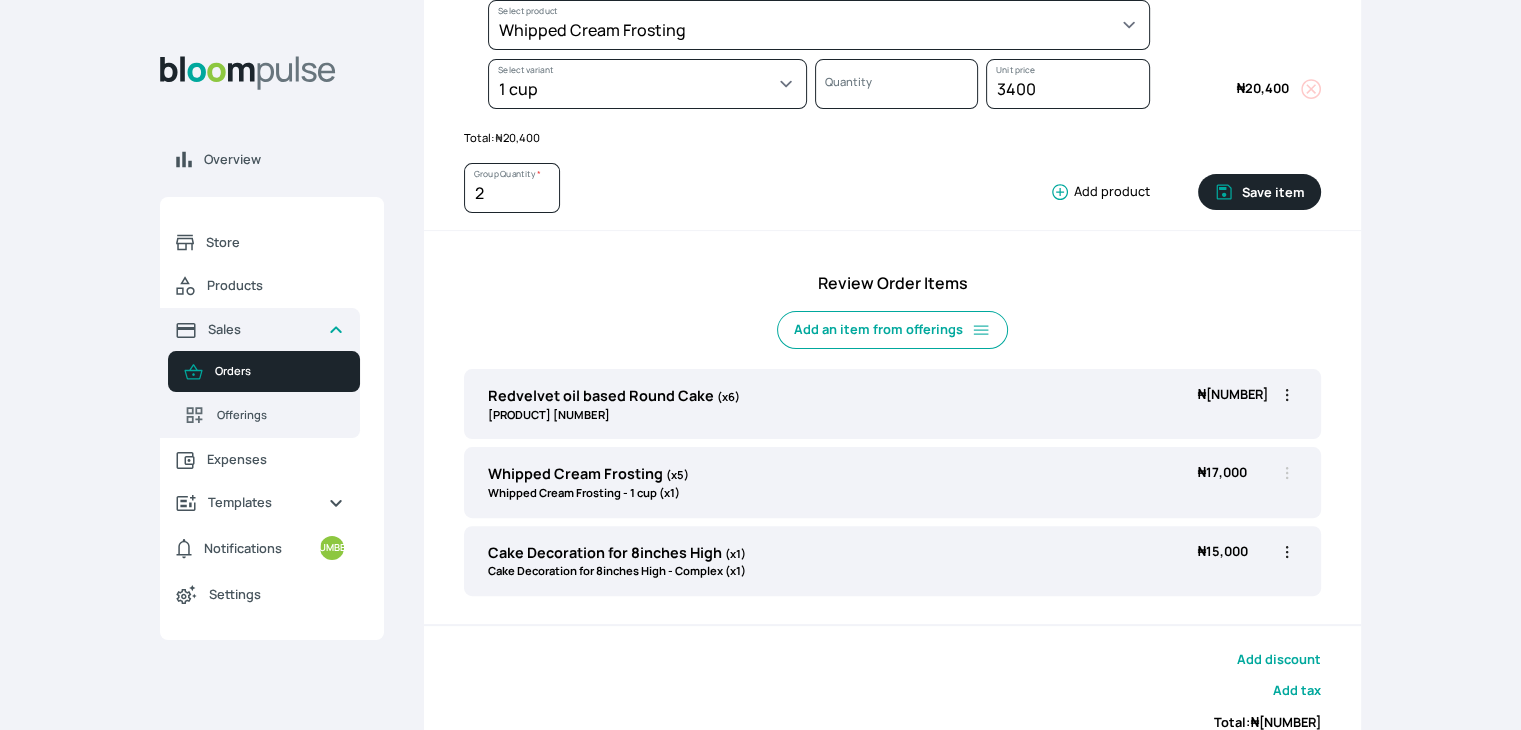 type 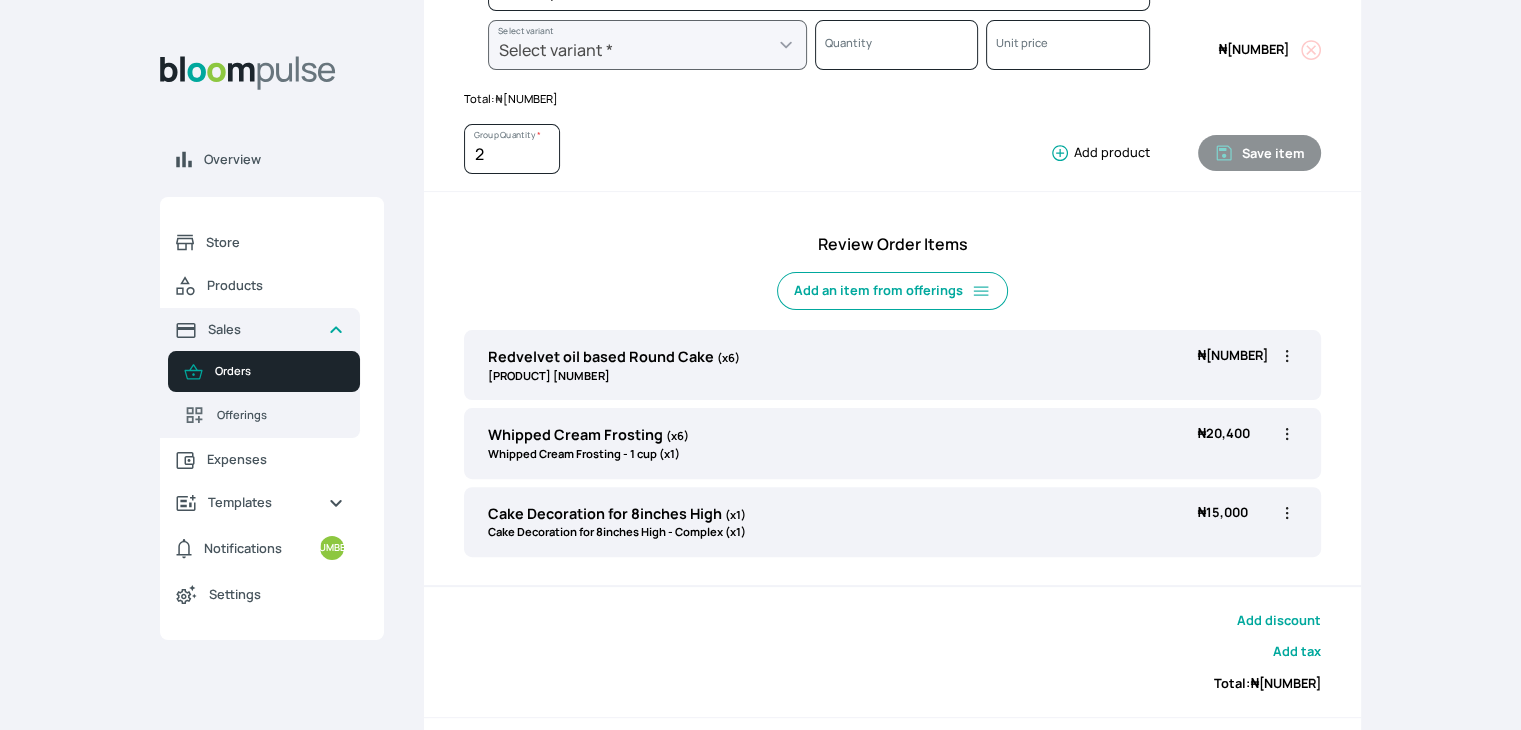 scroll, scrollTop: 483, scrollLeft: 0, axis: vertical 